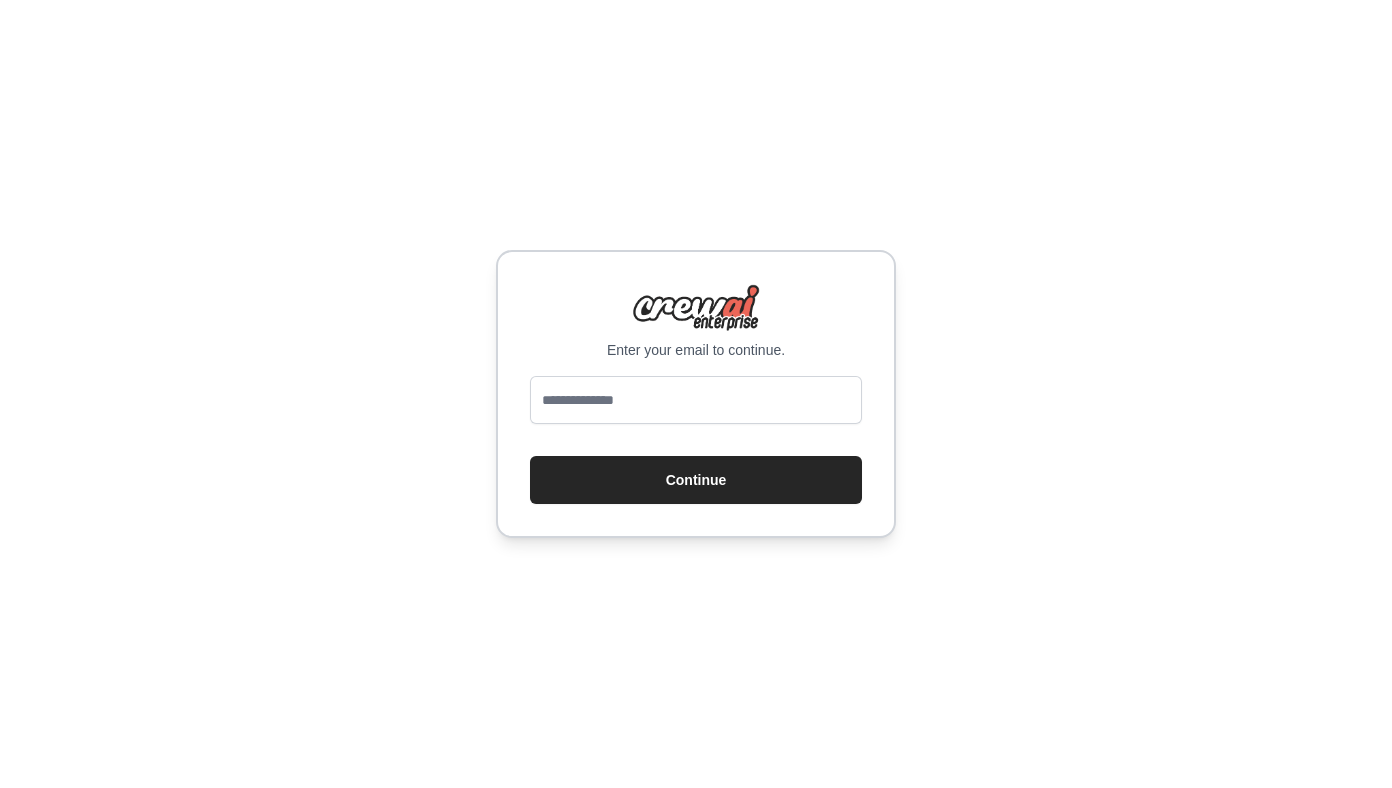 scroll, scrollTop: 0, scrollLeft: 0, axis: both 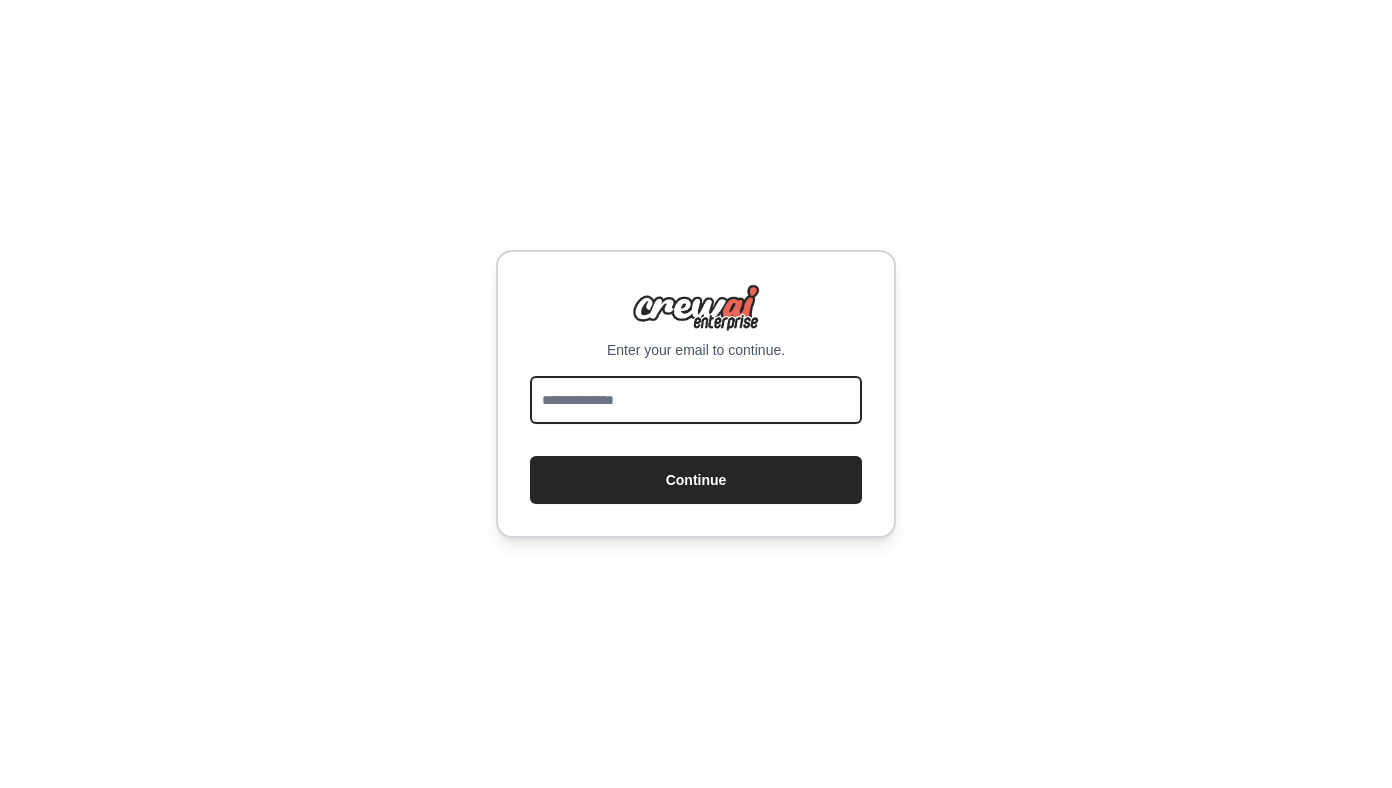 type on "**********" 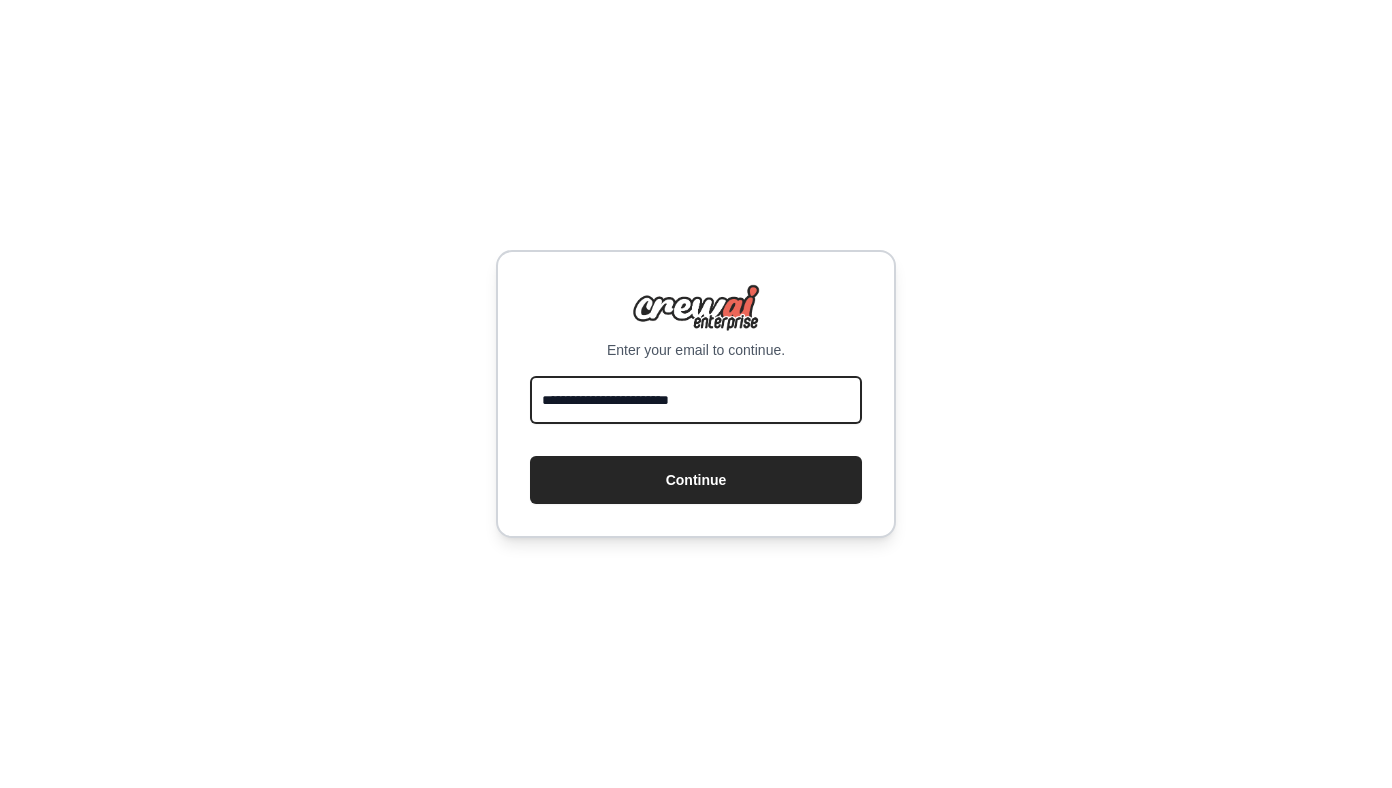 scroll, scrollTop: 0, scrollLeft: 0, axis: both 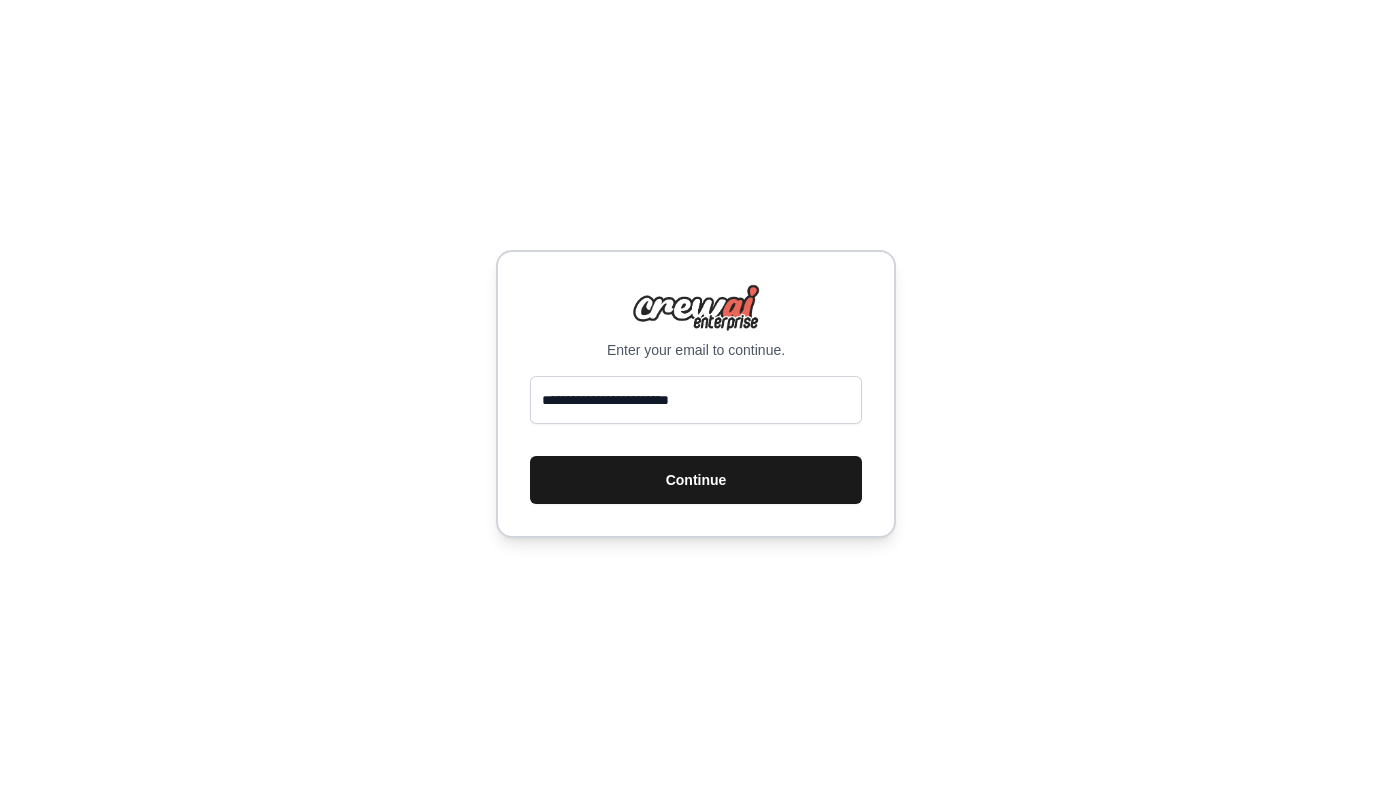 click on "Continue" at bounding box center (696, 480) 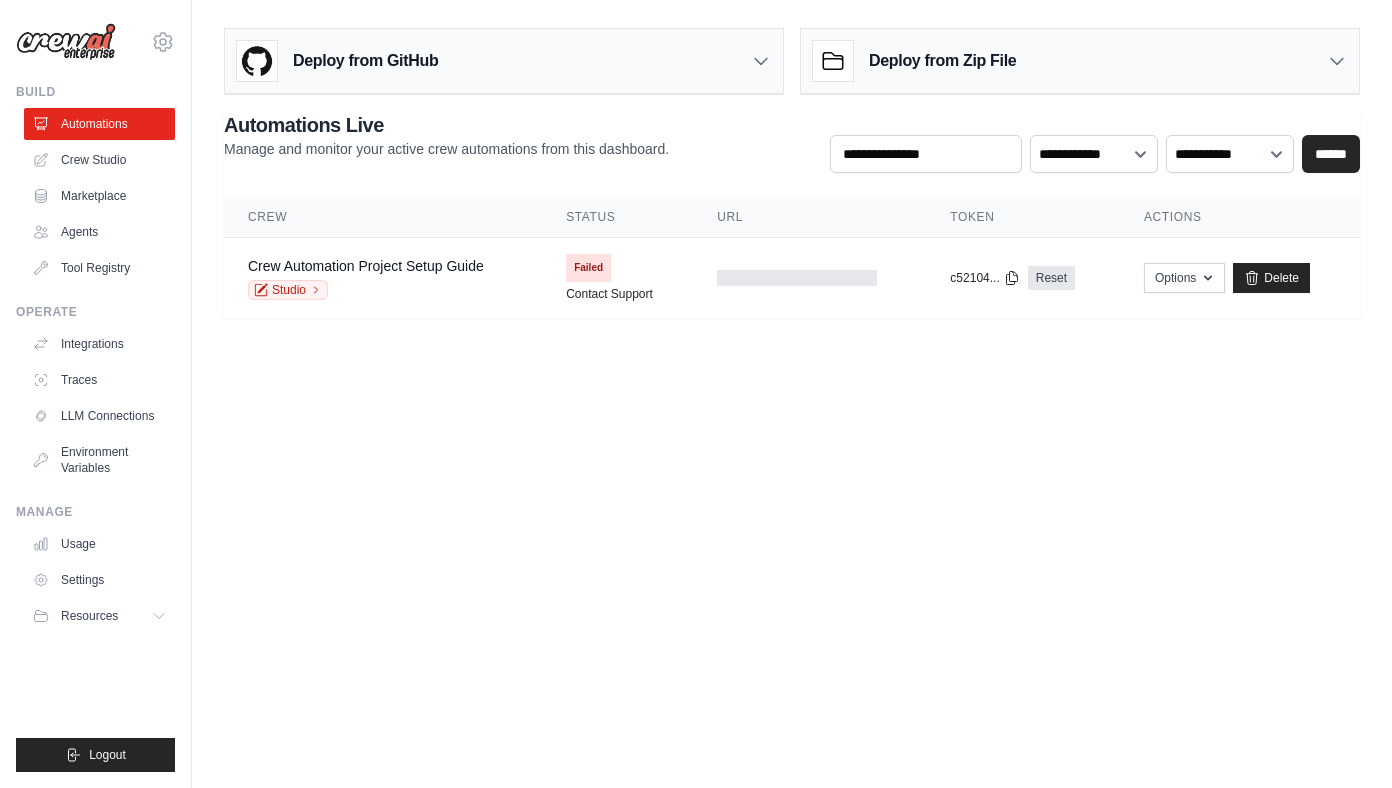 scroll, scrollTop: 0, scrollLeft: 0, axis: both 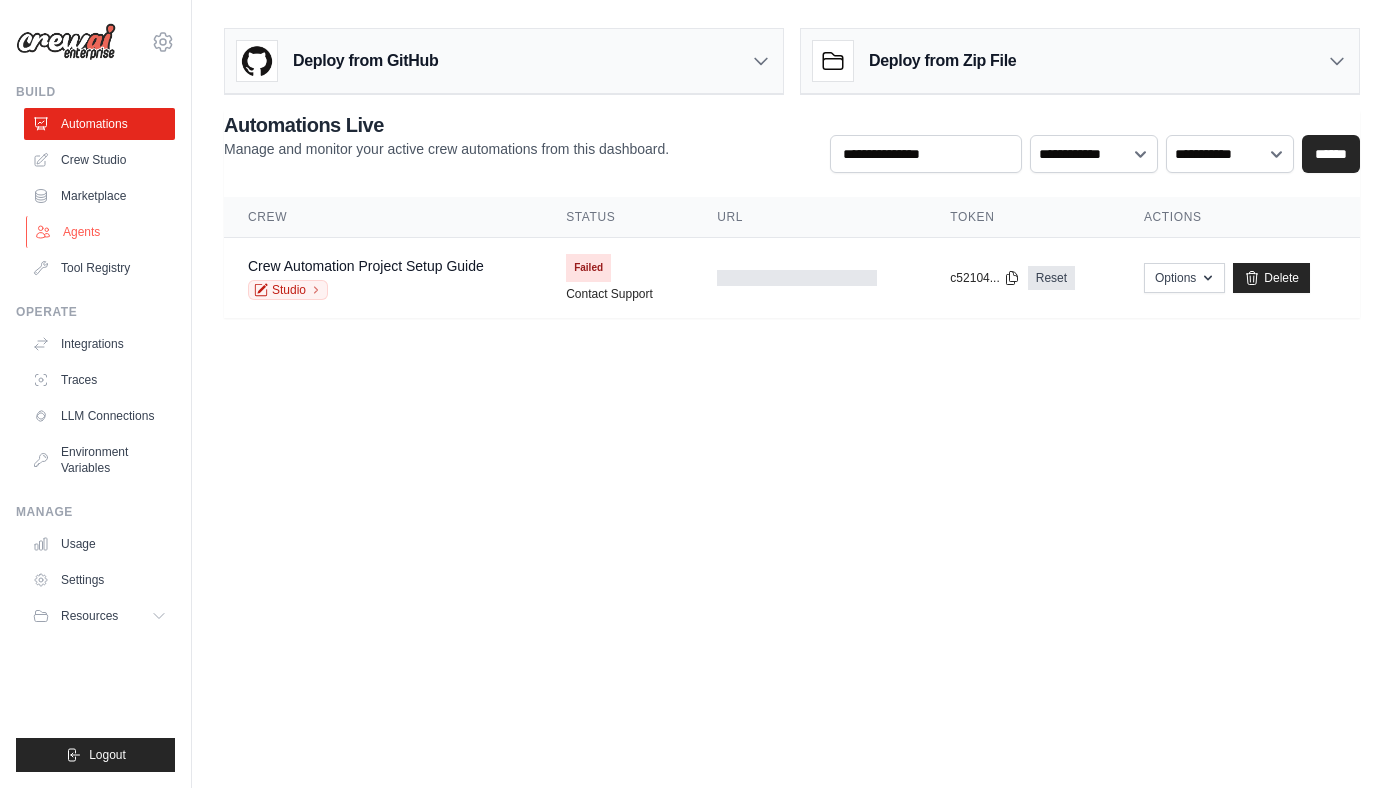 click on "Agents" at bounding box center [101, 232] 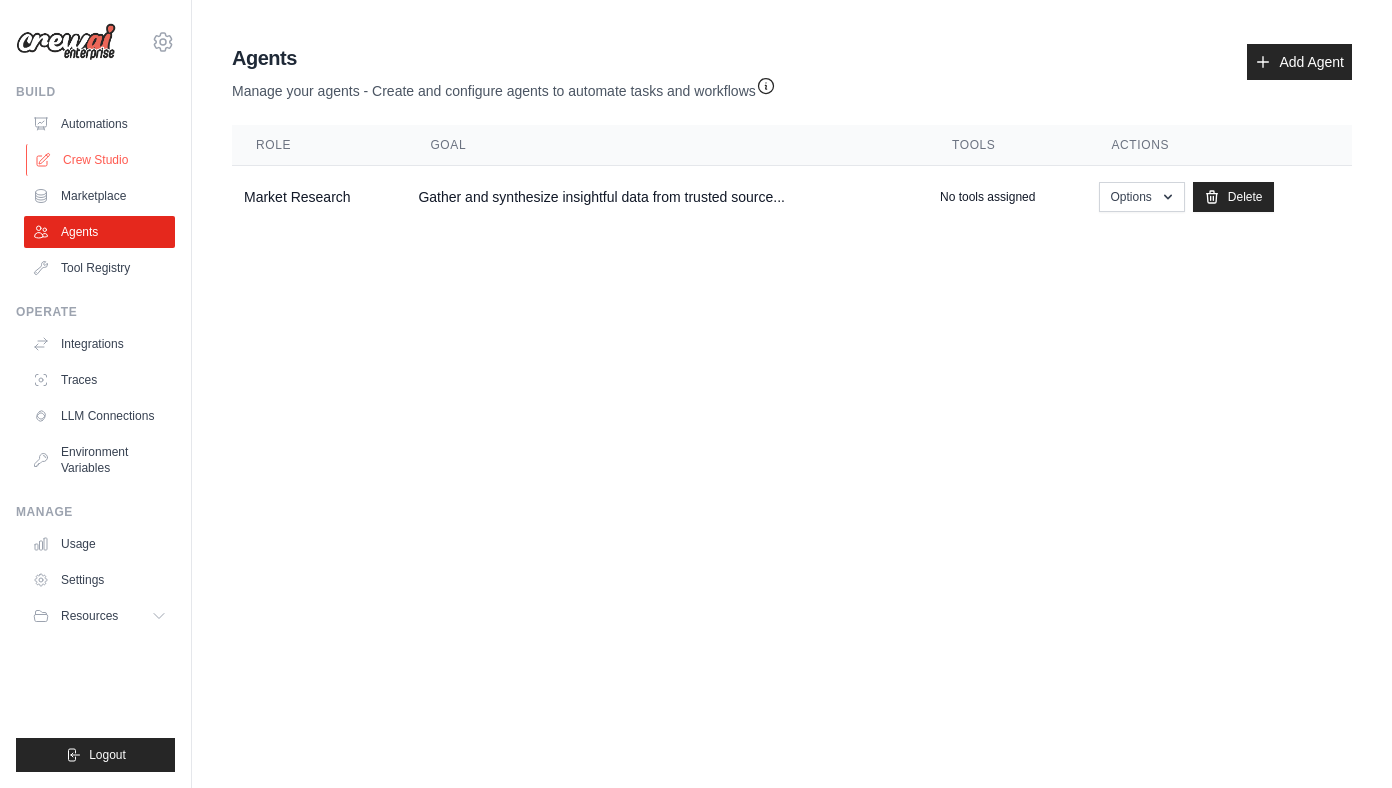 click on "Crew Studio" at bounding box center (101, 160) 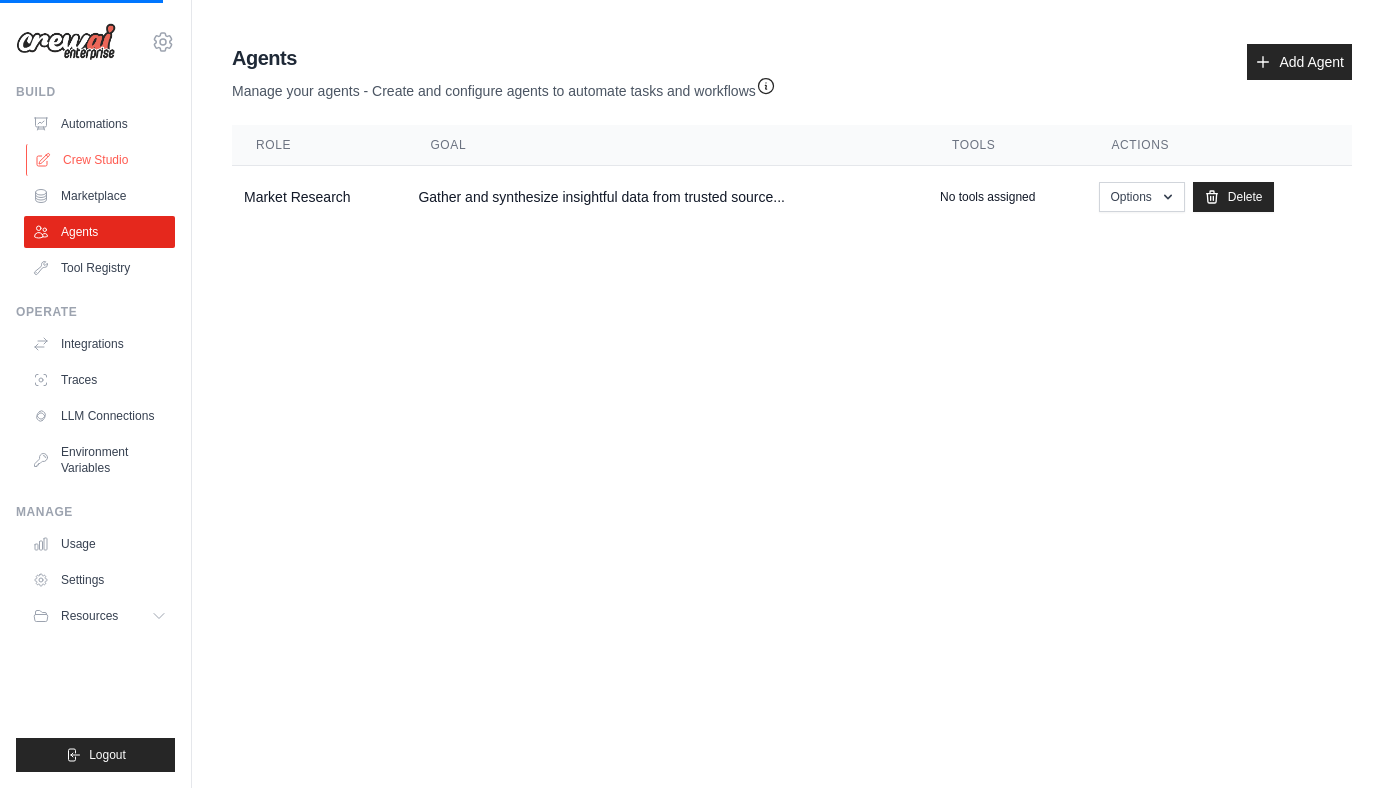 click on "Crew Studio" at bounding box center [101, 160] 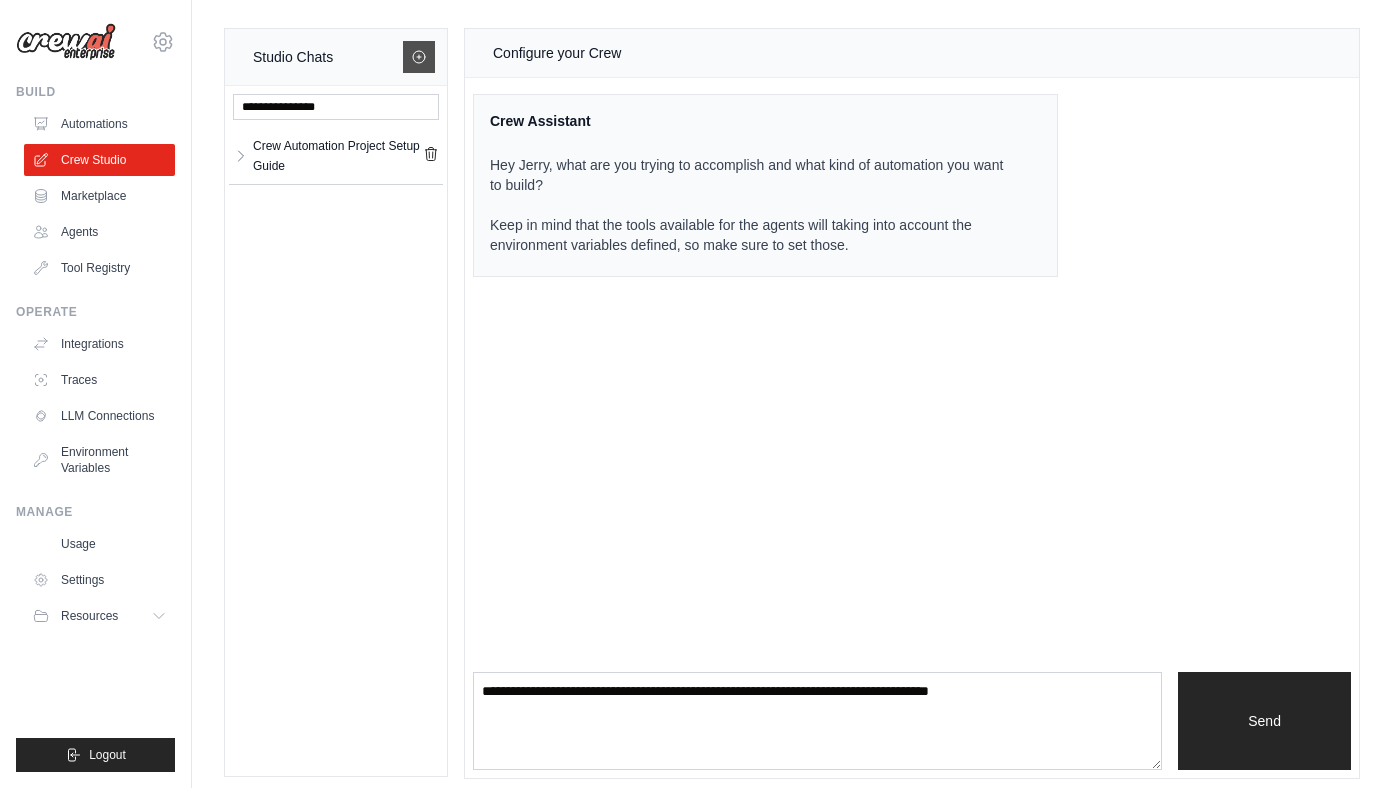 click 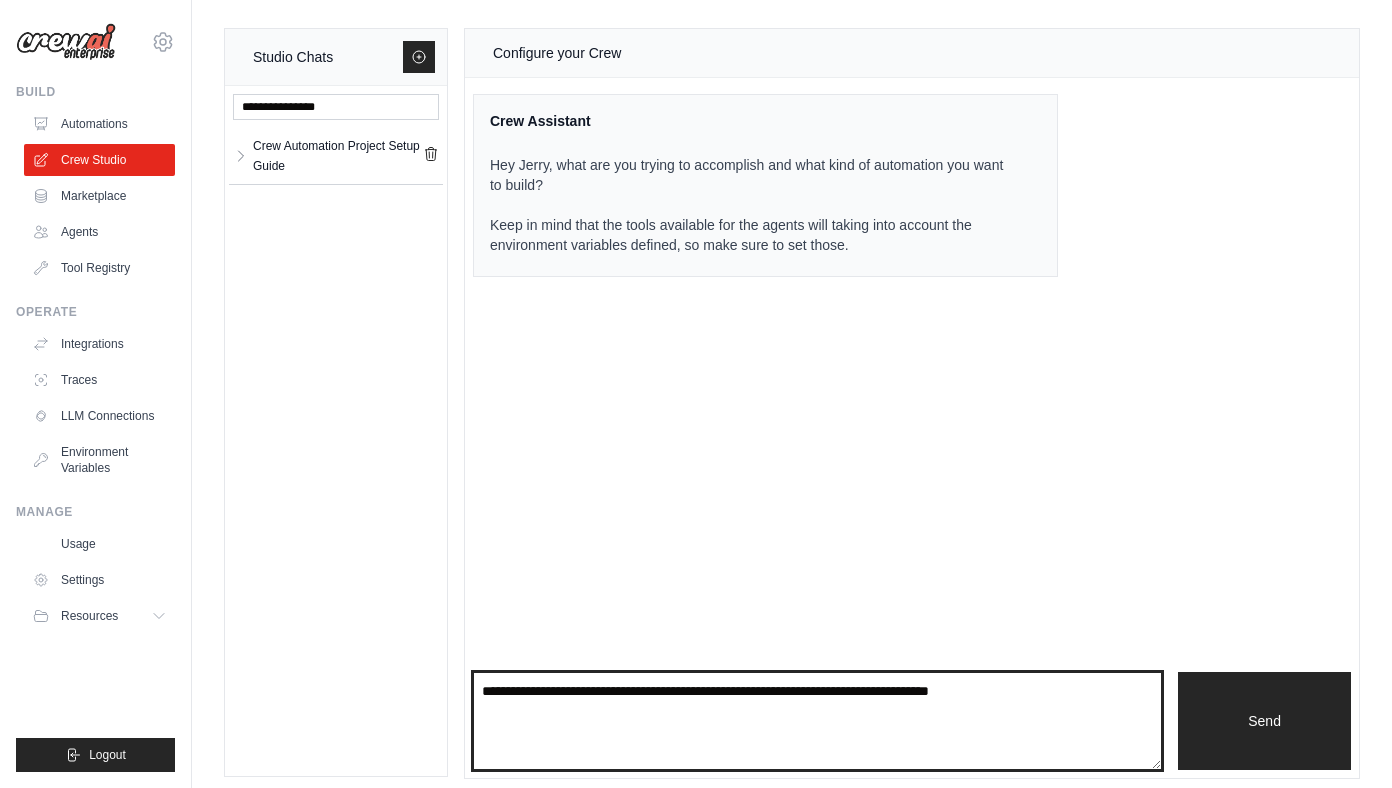 click at bounding box center (817, 721) 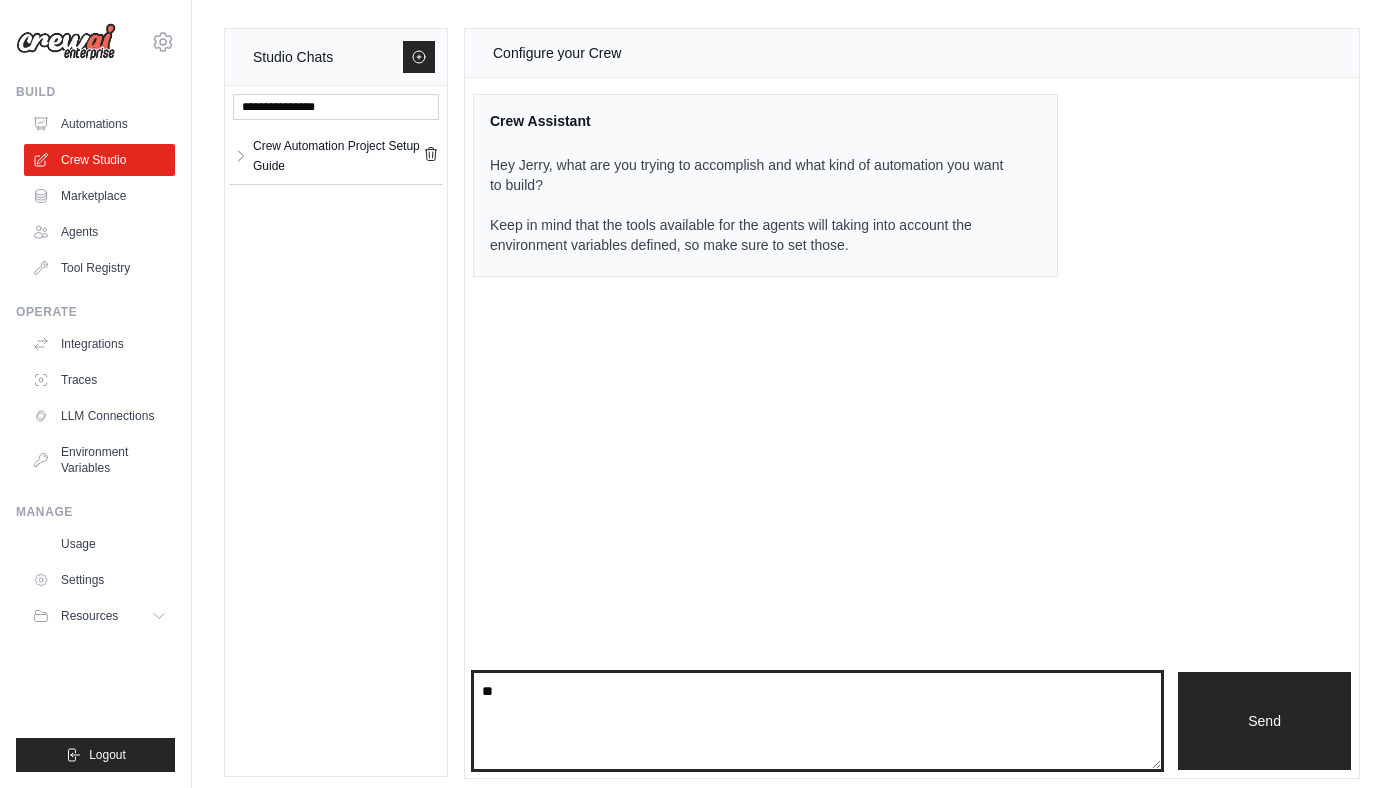 type on "*" 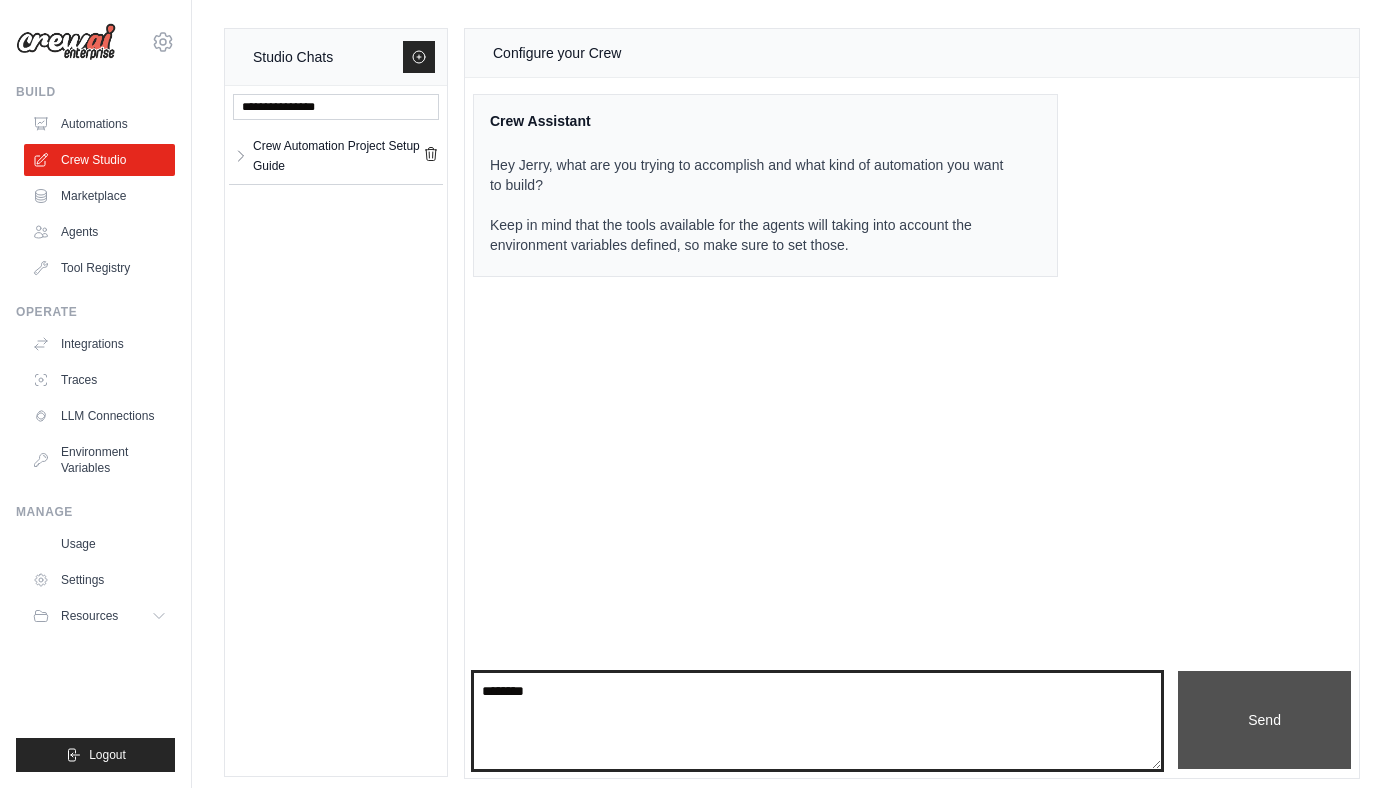 type on "********" 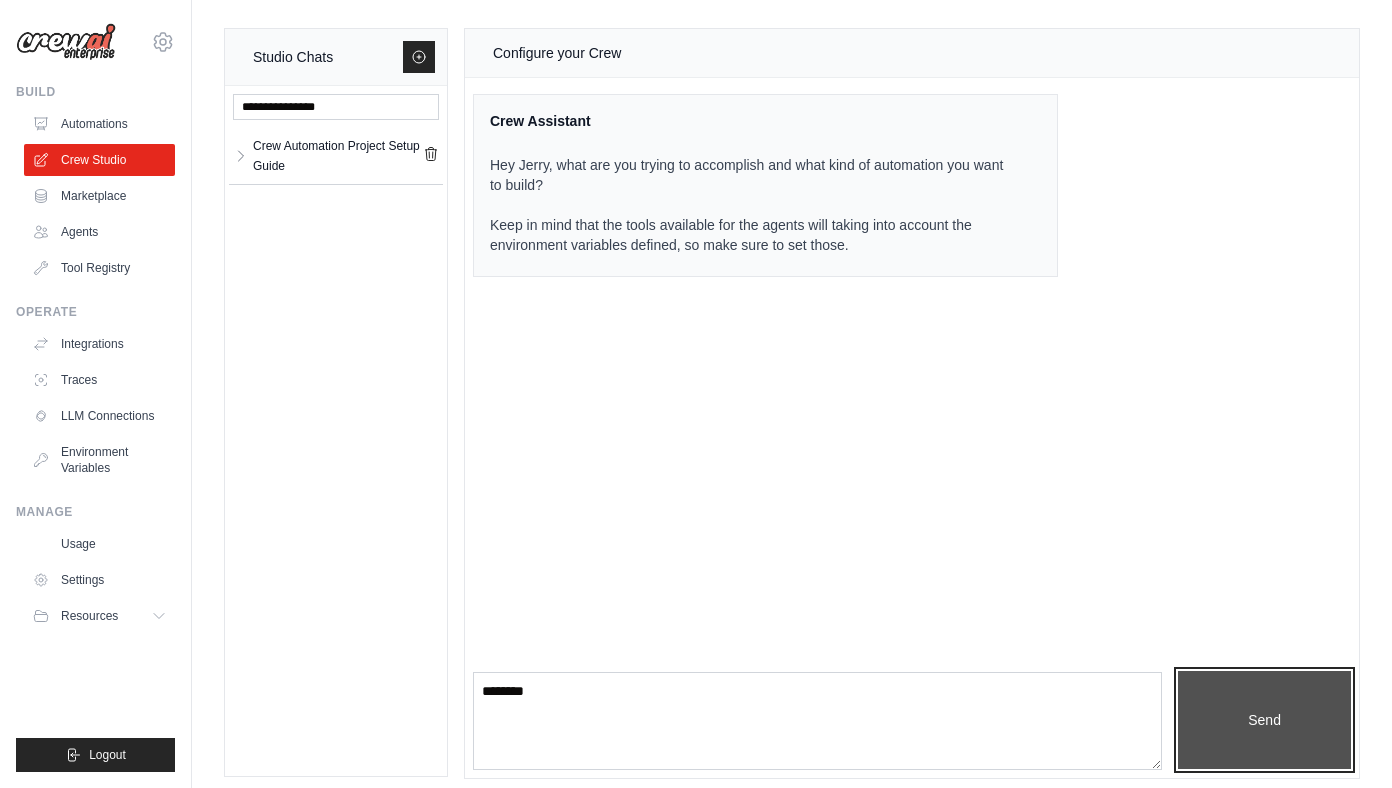 click on "Send" at bounding box center [1264, 720] 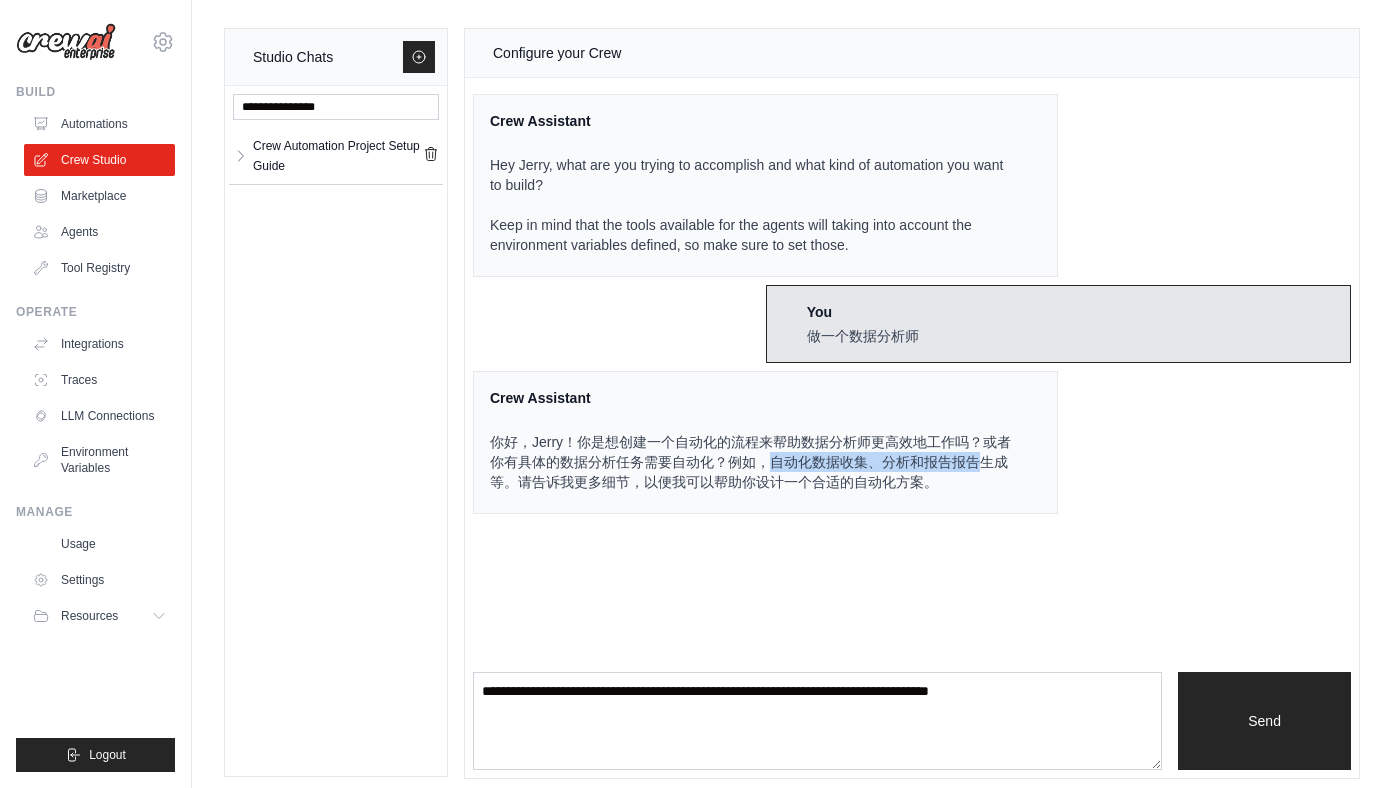 drag, startPoint x: 774, startPoint y: 465, endPoint x: 983, endPoint y: 466, distance: 209.0024 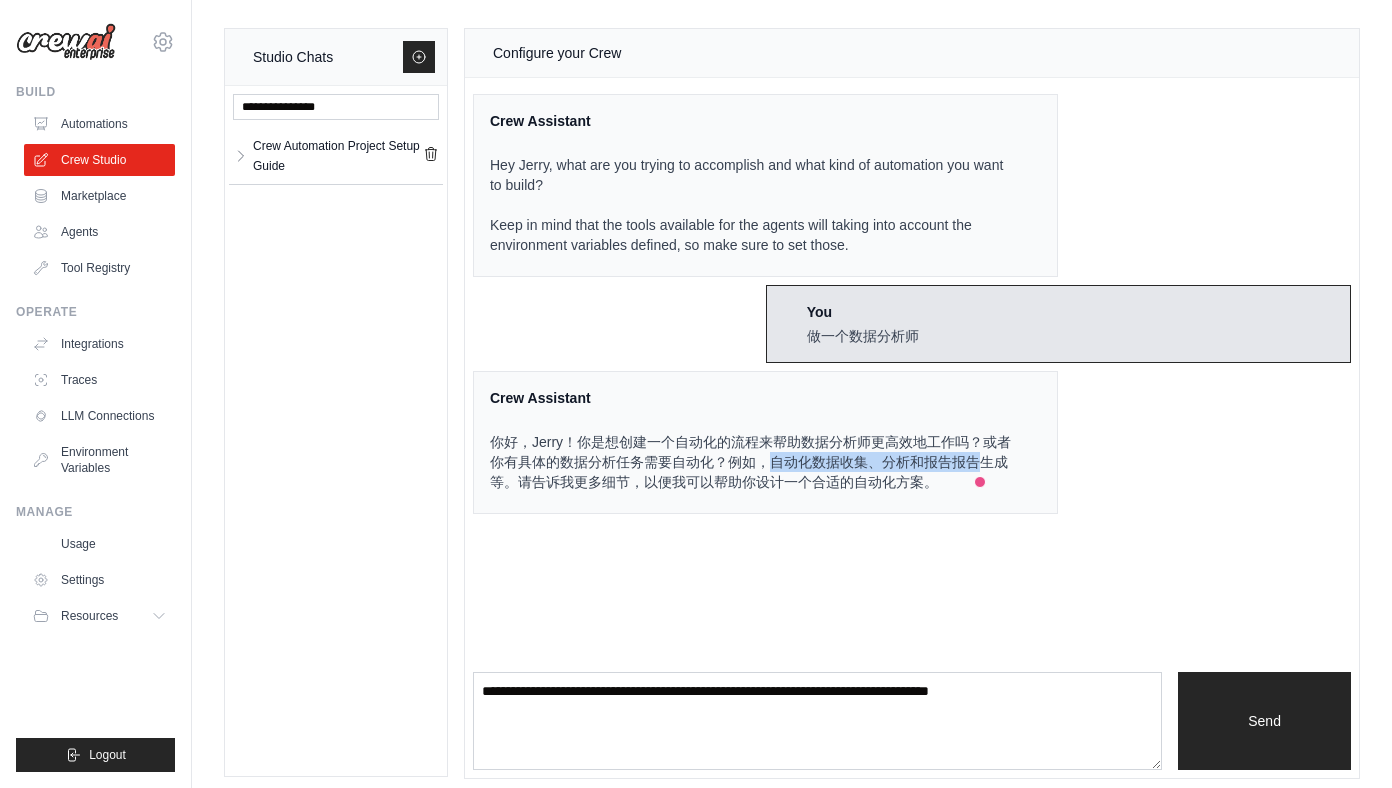 copy on "自动化数据收集、分析和报告生成" 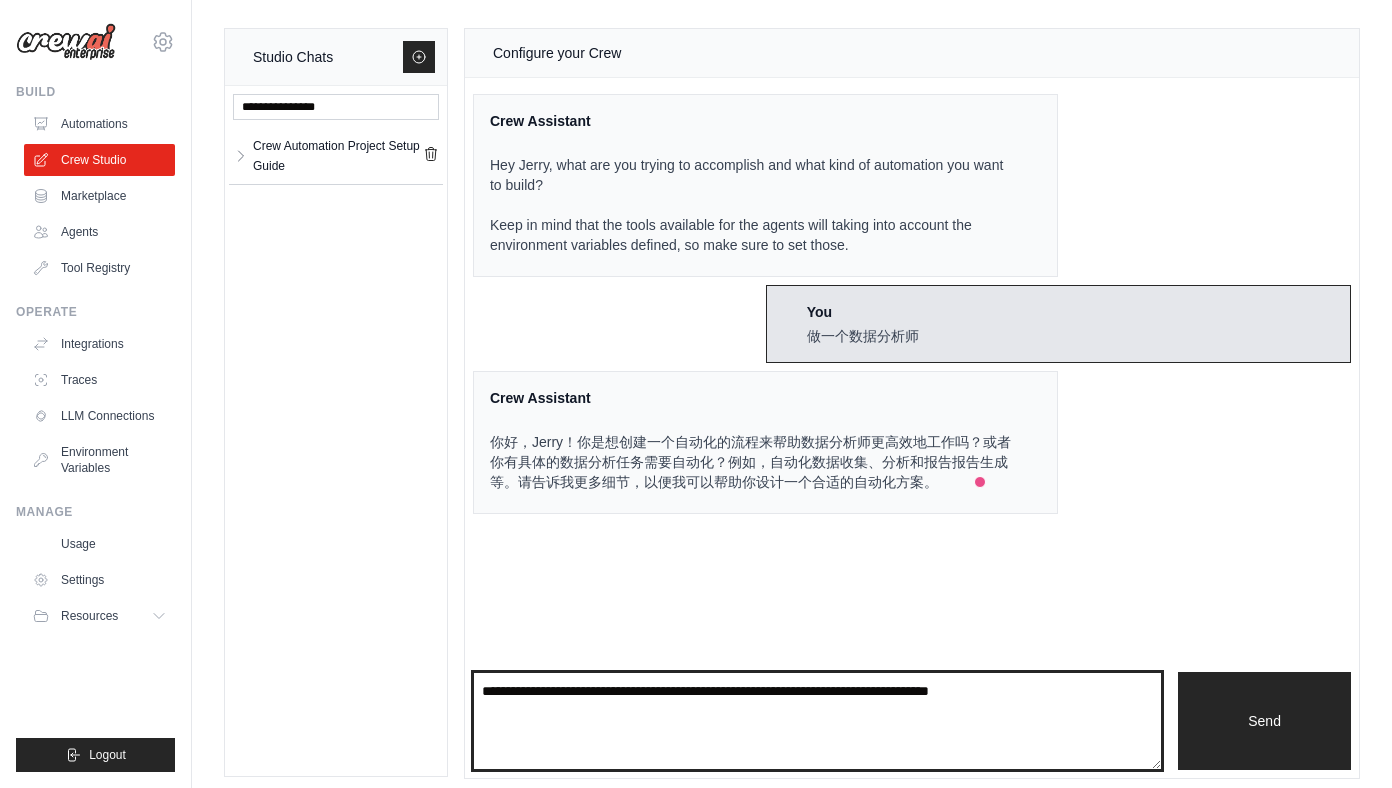 click at bounding box center (817, 721) 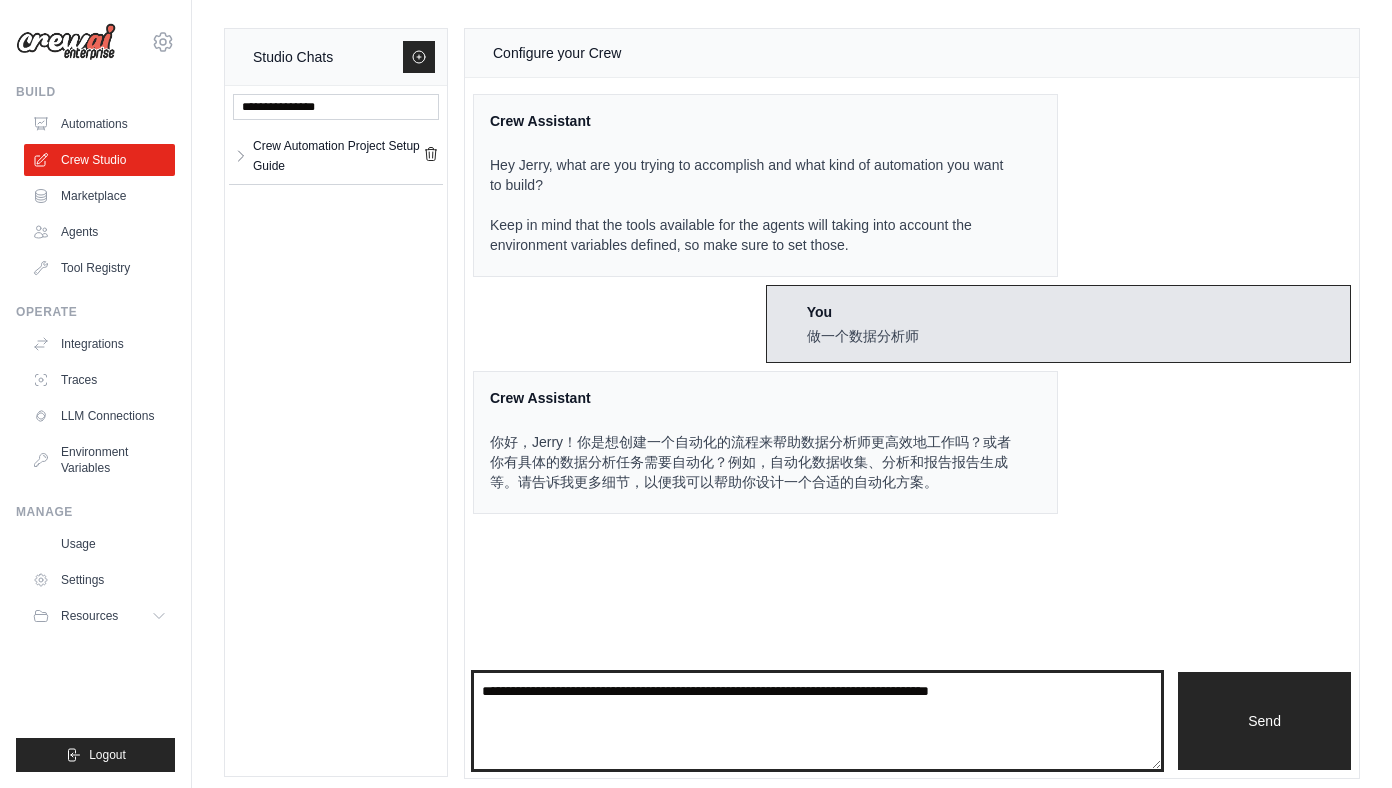 paste on "**********" 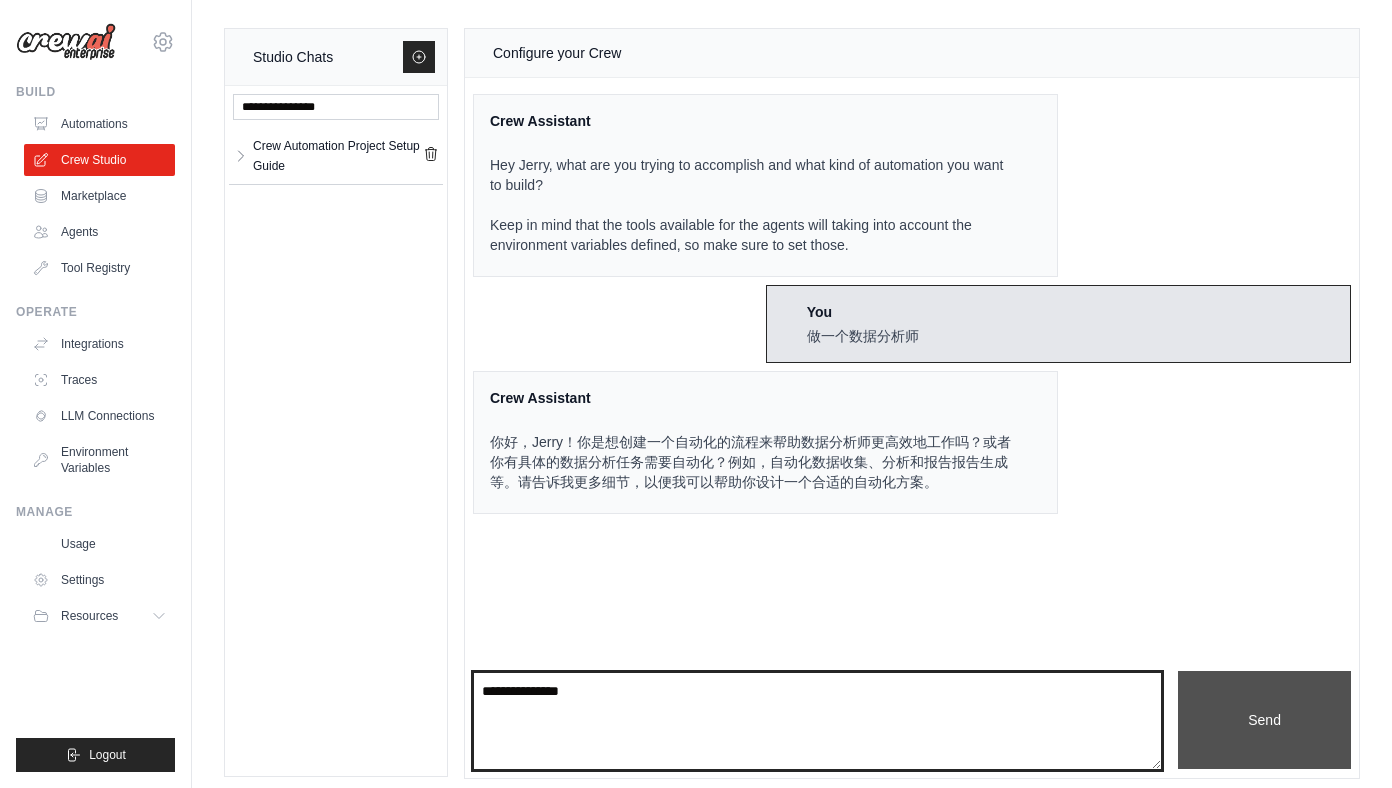 type on "**********" 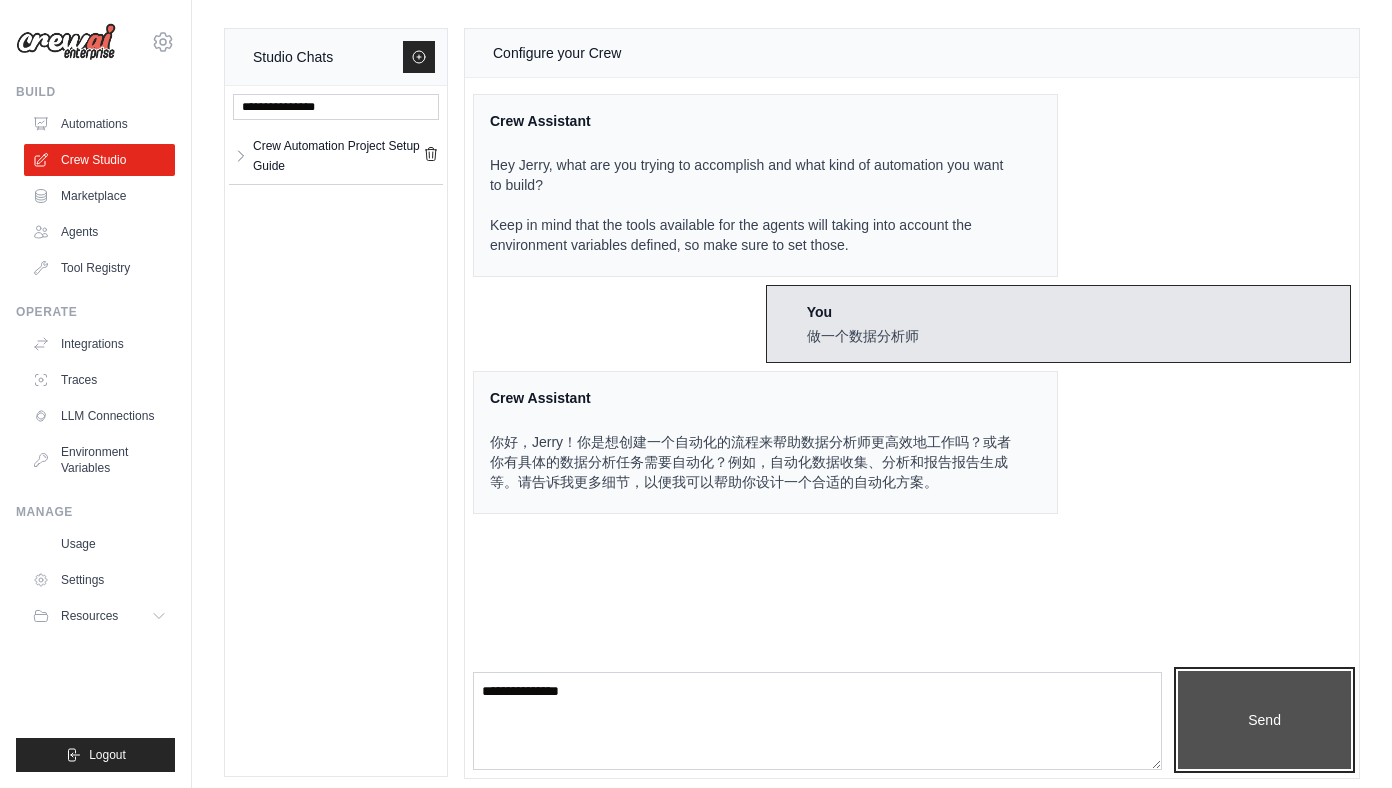 click on "Send" at bounding box center [1264, 720] 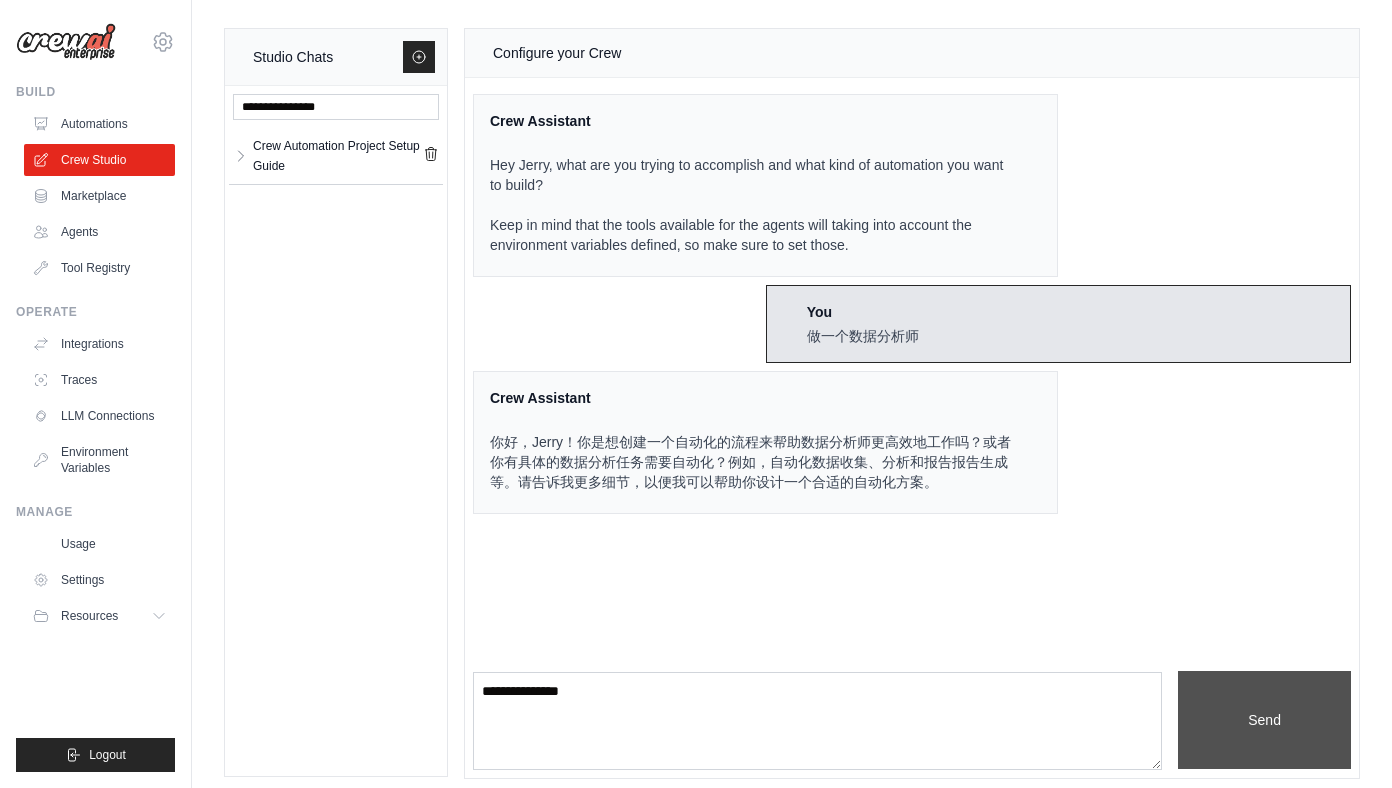 type 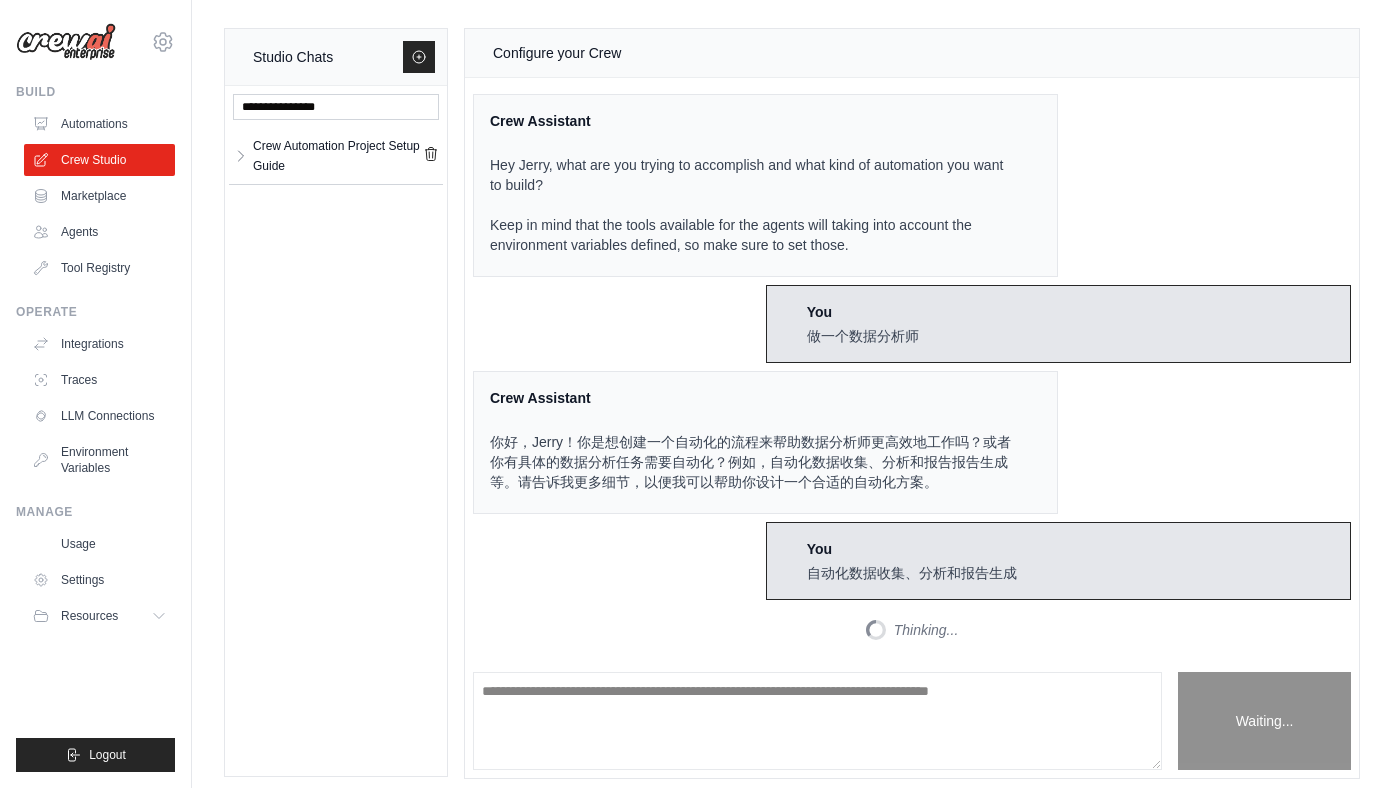 scroll, scrollTop: 799, scrollLeft: 0, axis: vertical 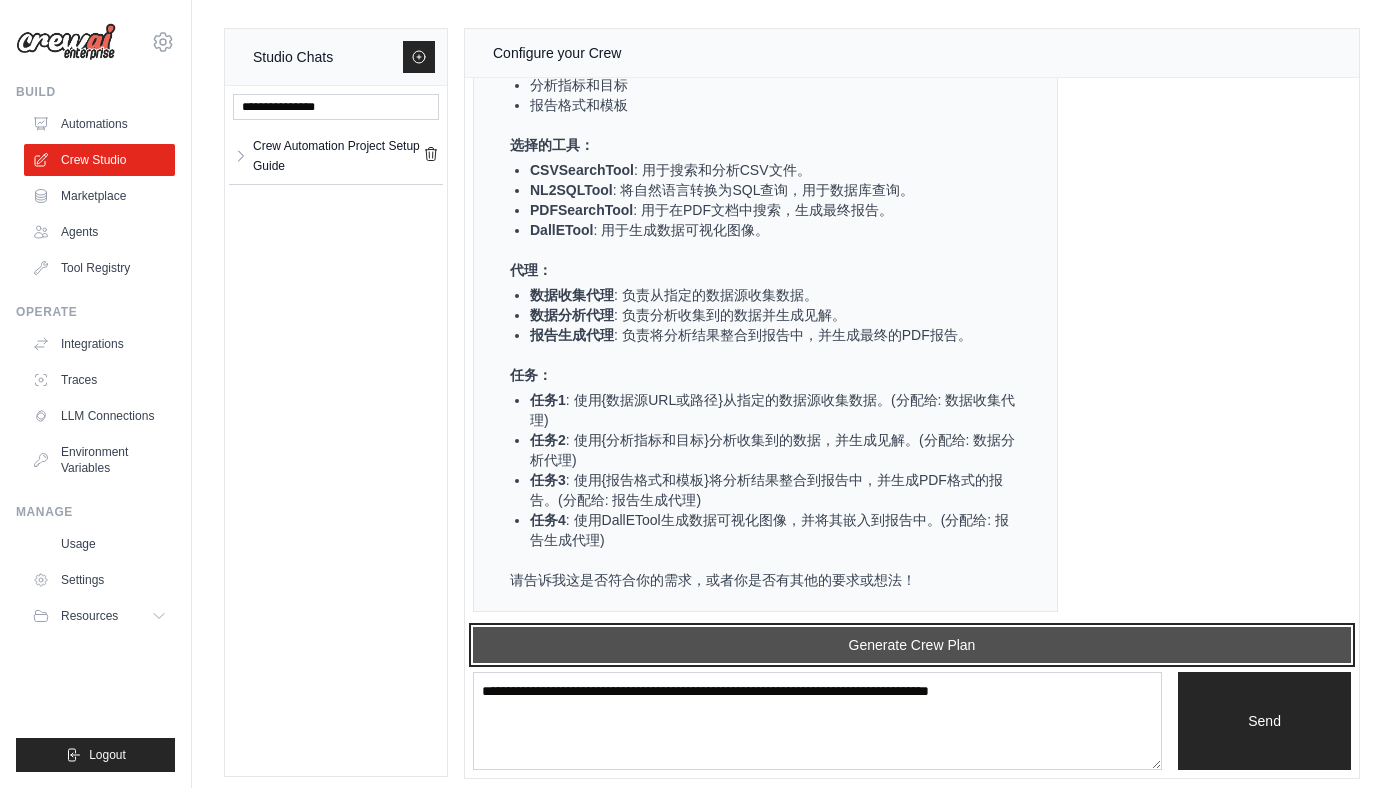 click on "Generate Crew Plan" at bounding box center (912, 645) 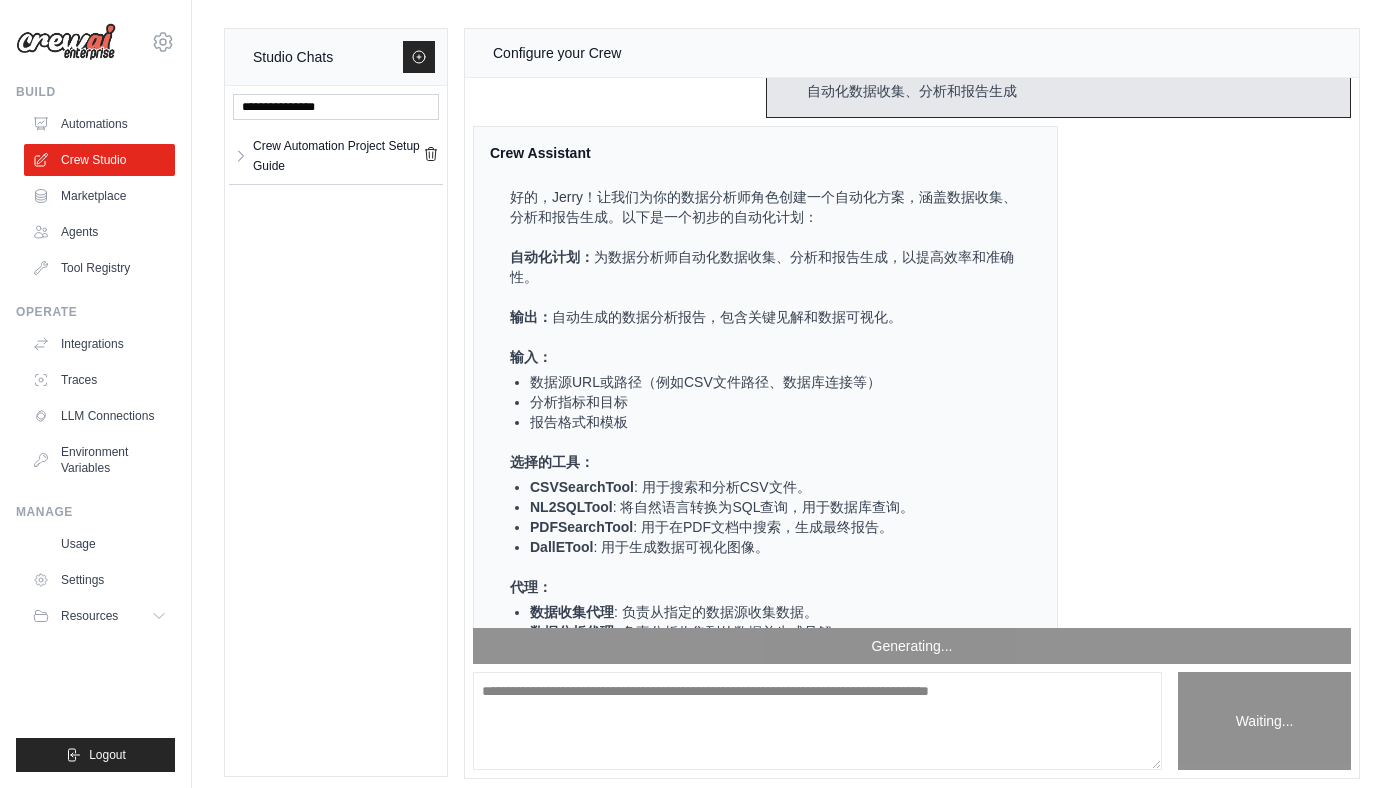 scroll, scrollTop: 1849, scrollLeft: 0, axis: vertical 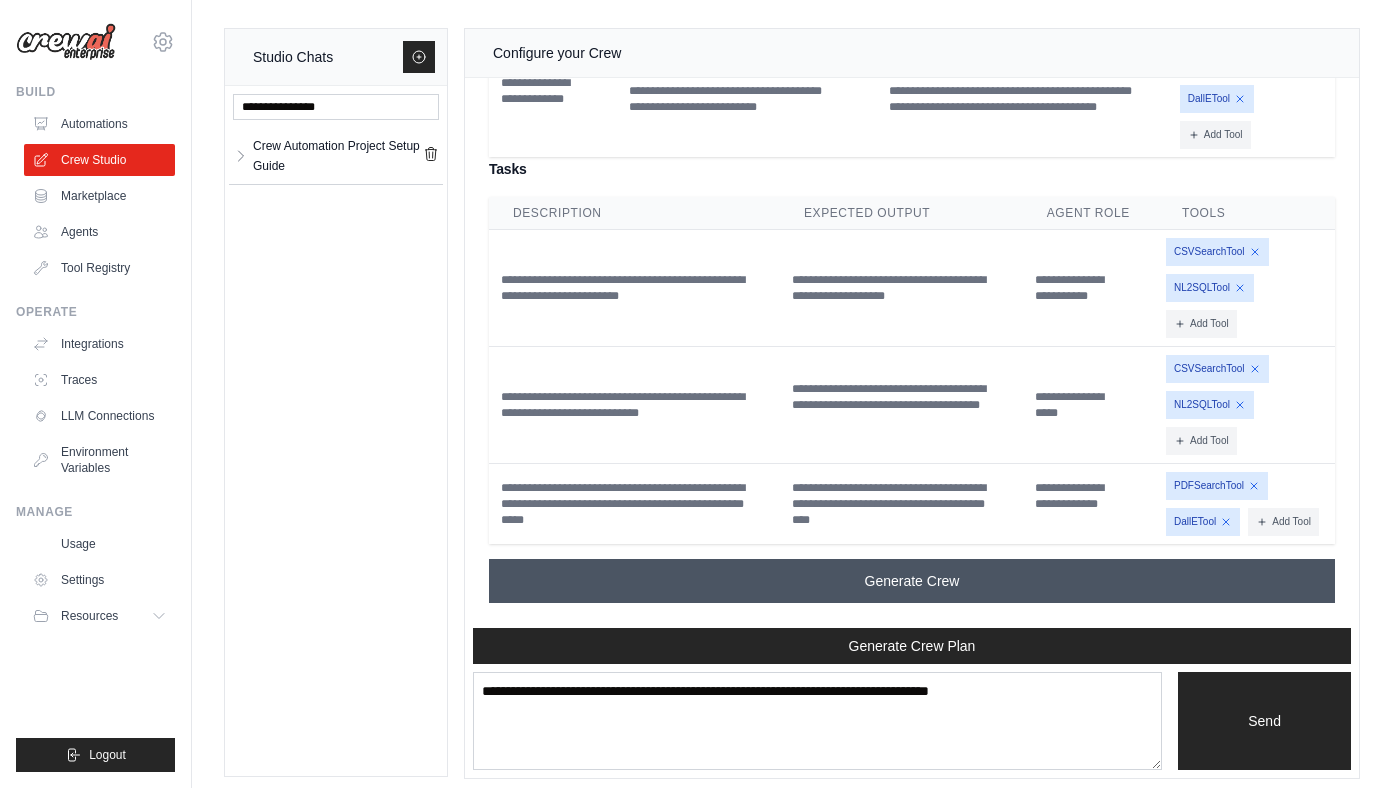click on "Generate Crew" at bounding box center (912, 581) 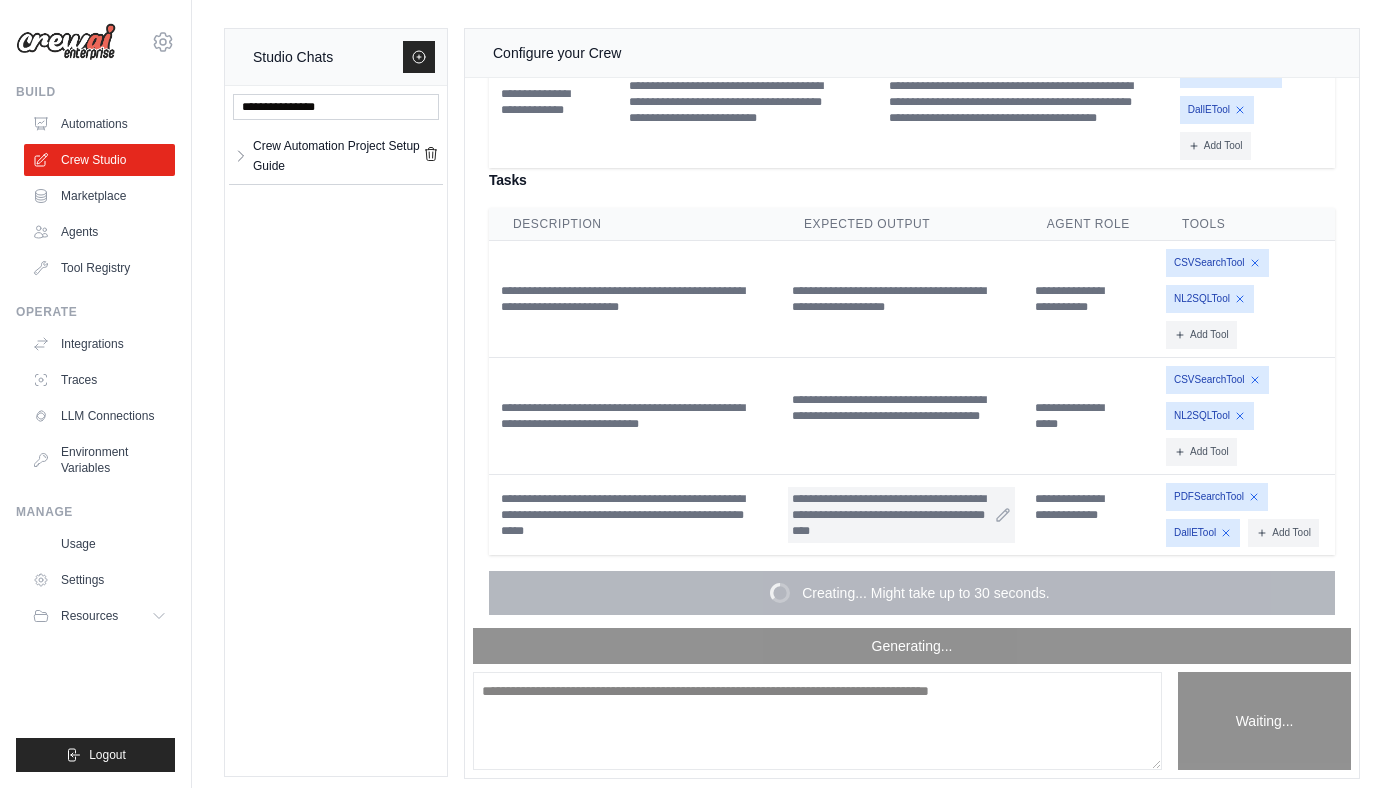 scroll, scrollTop: 1849, scrollLeft: 0, axis: vertical 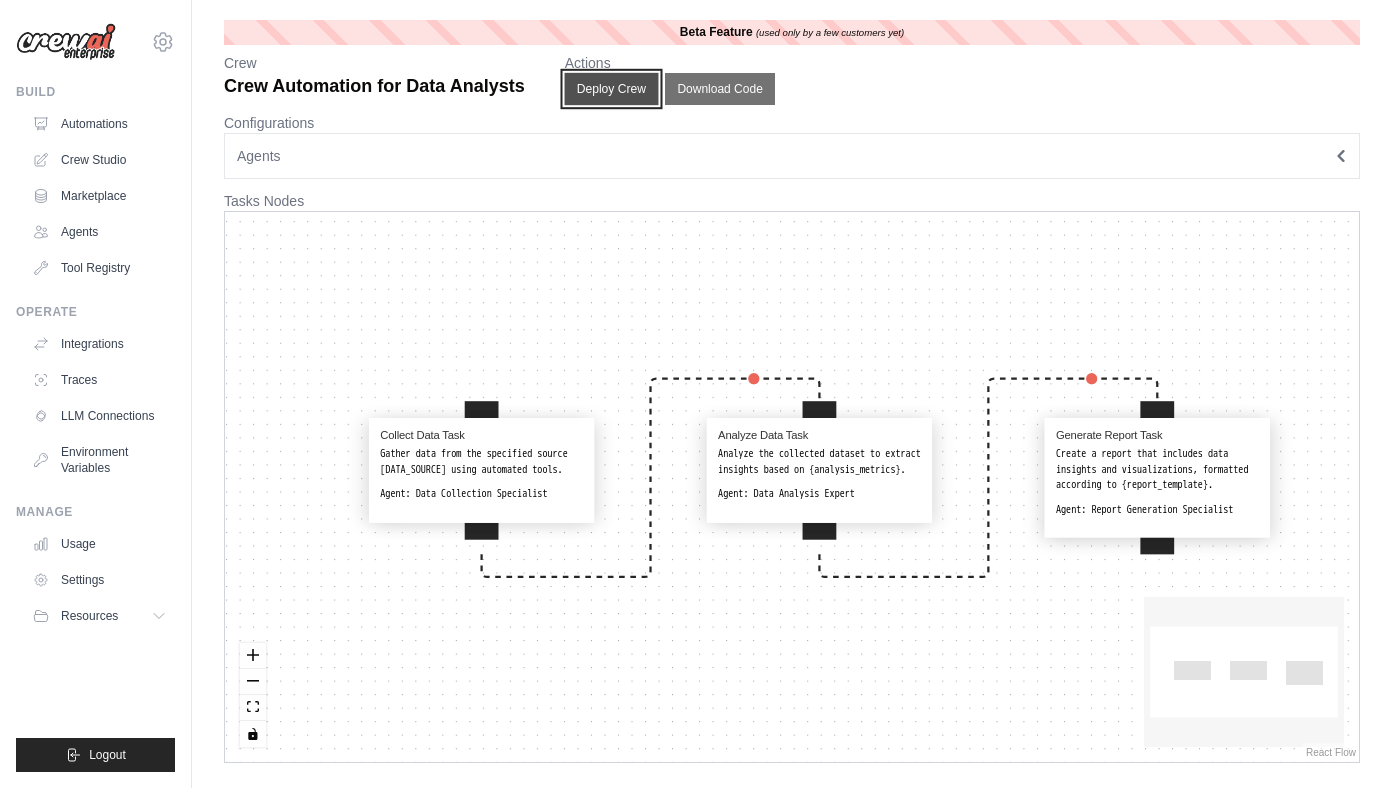 click on "Deploy Crew" at bounding box center (611, 89) 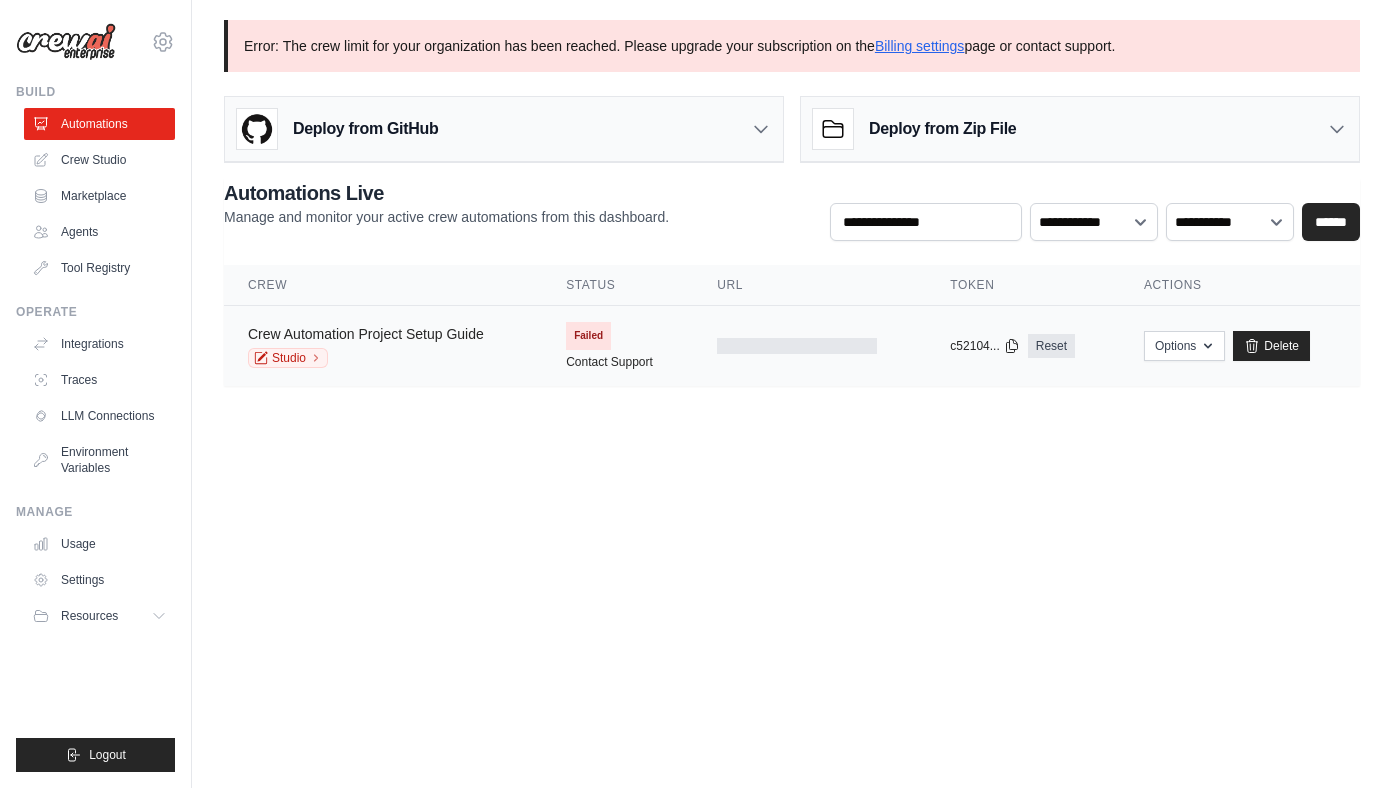click on "Crew Automation Project Setup Guide" at bounding box center [366, 334] 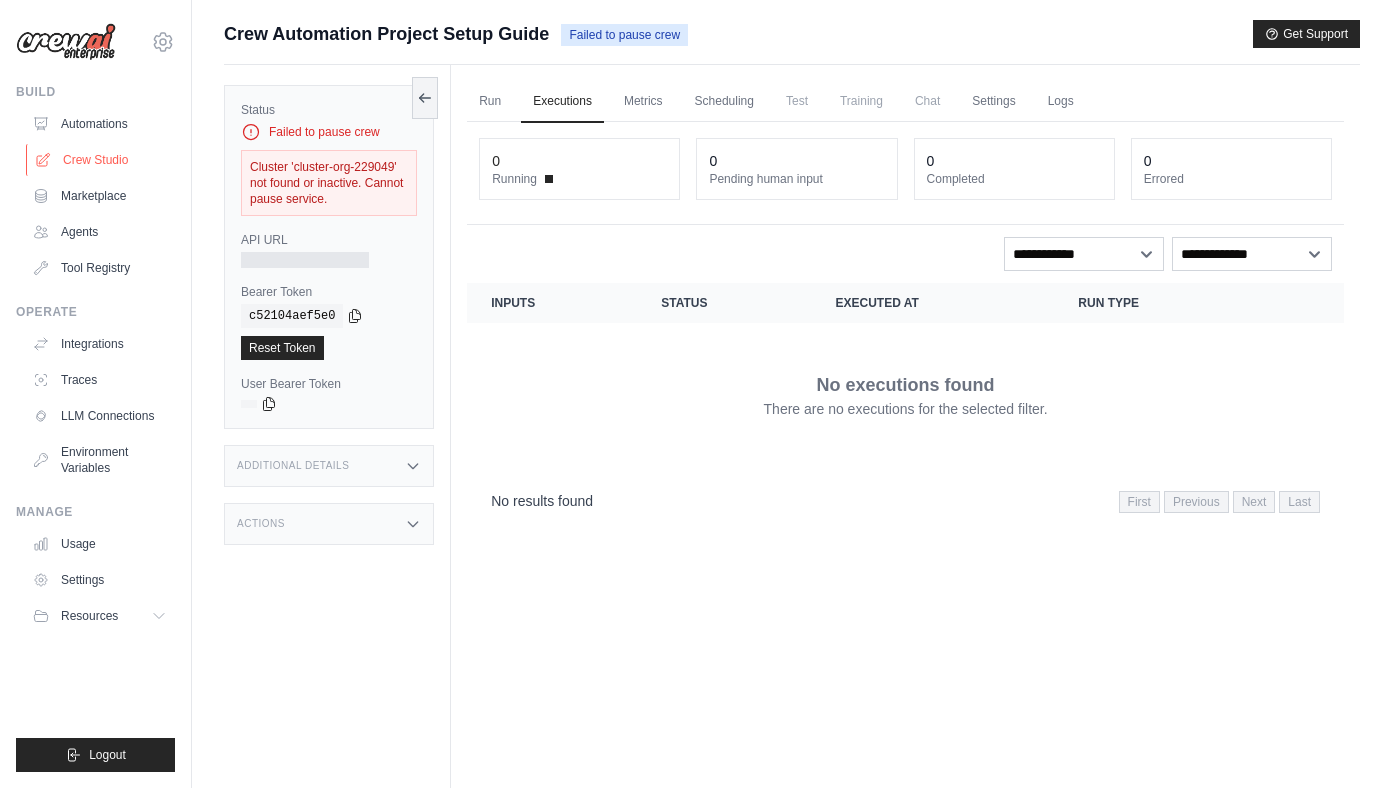click on "Crew Studio" at bounding box center (101, 160) 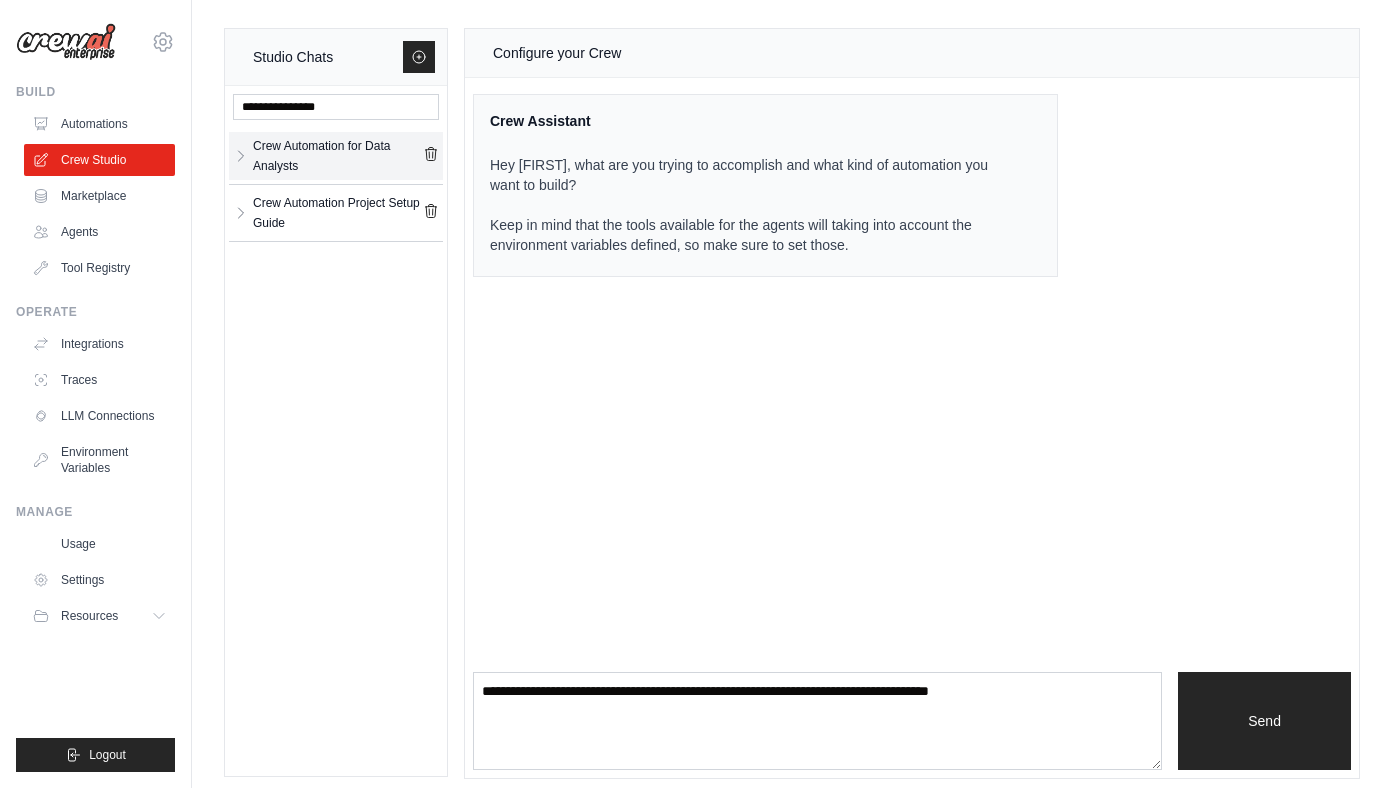 click on "Crew Automation for Data Analysts" at bounding box center (338, 156) 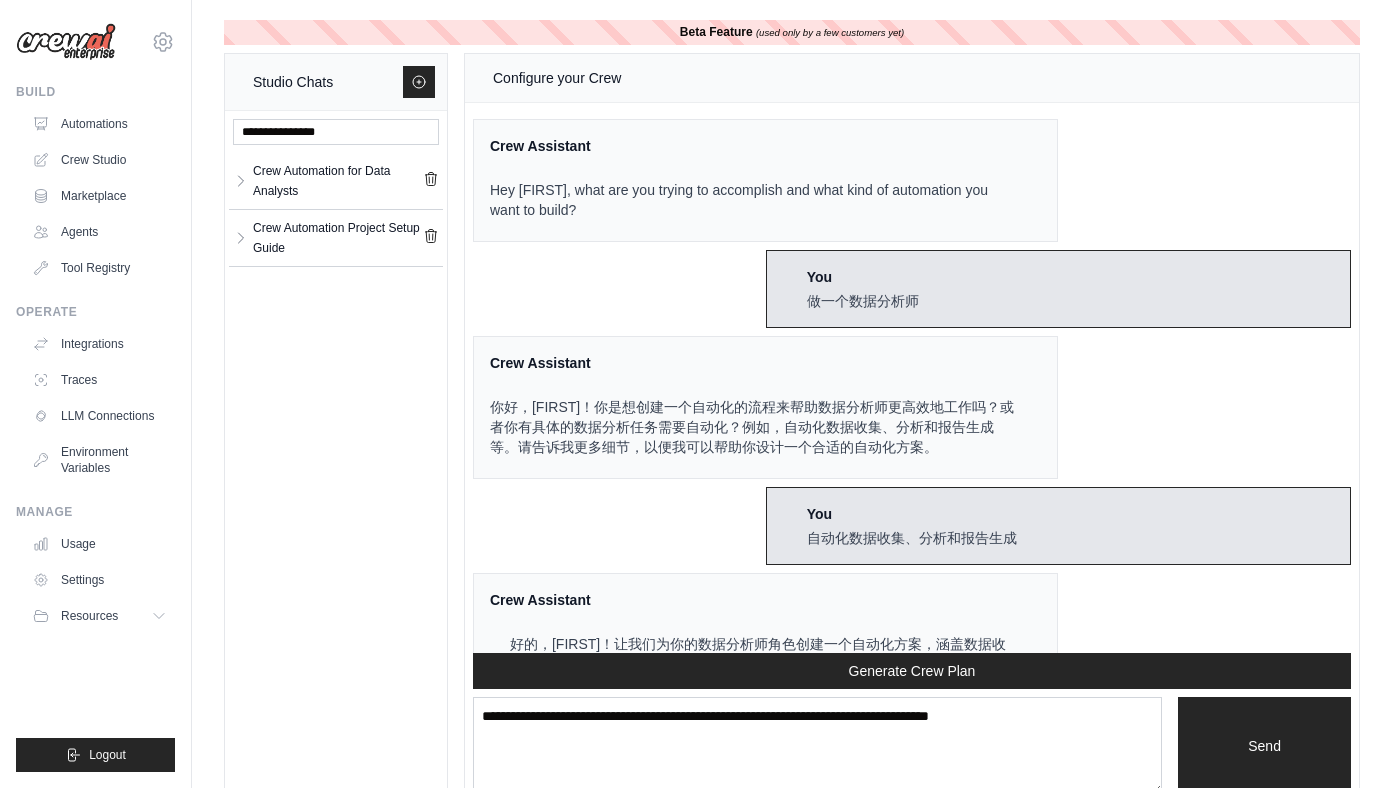 scroll, scrollTop: 1789, scrollLeft: 0, axis: vertical 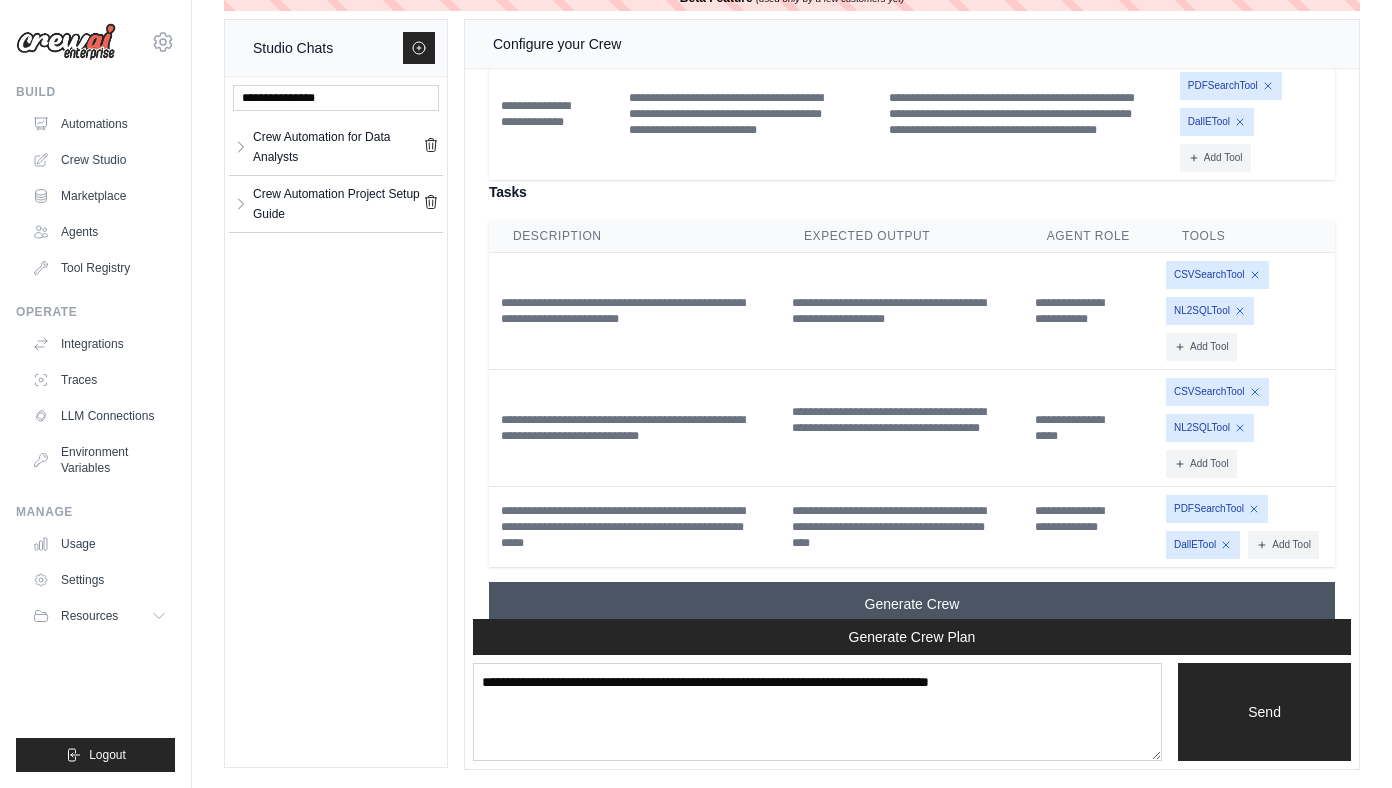 click on "Generate Crew" at bounding box center (912, 604) 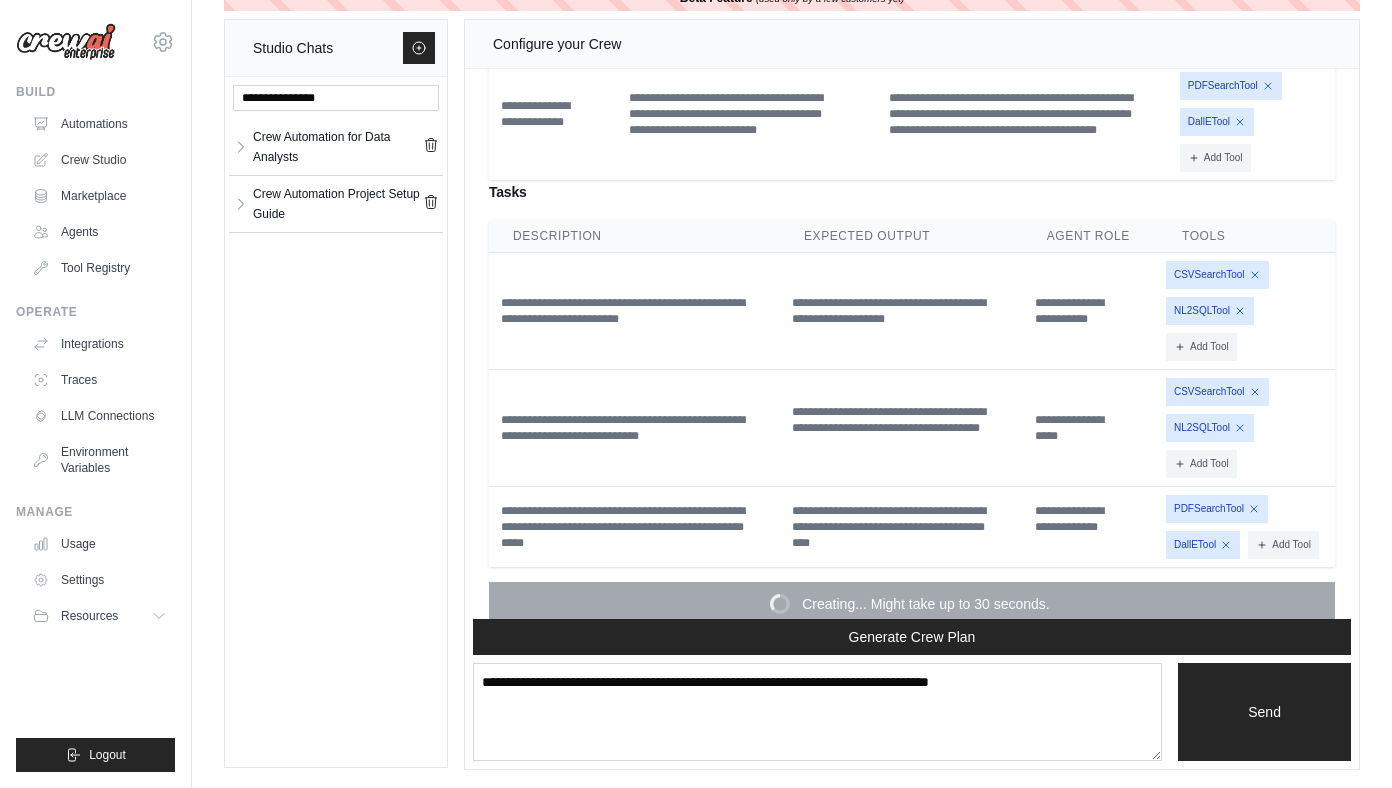 scroll, scrollTop: 1789, scrollLeft: 0, axis: vertical 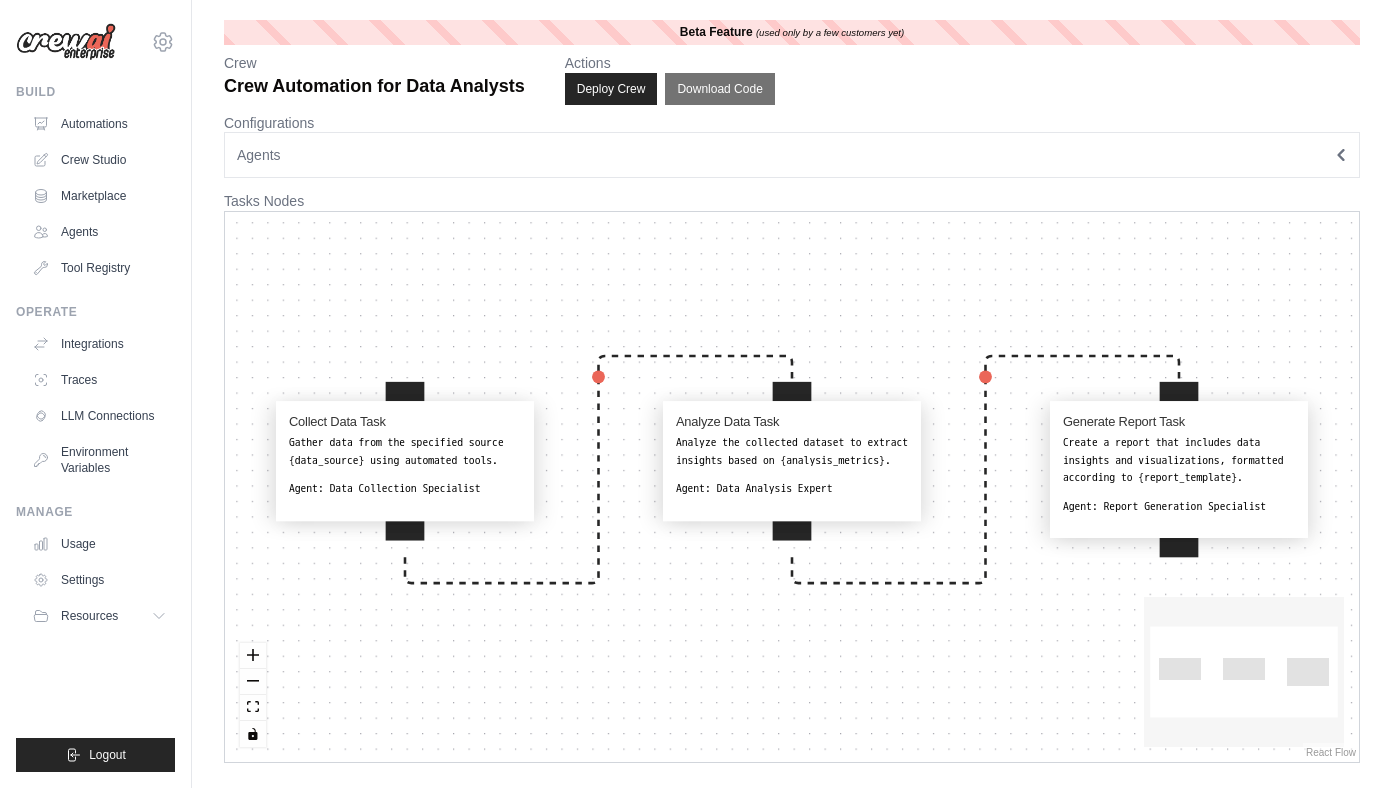 click on "Agents" at bounding box center [792, 155] 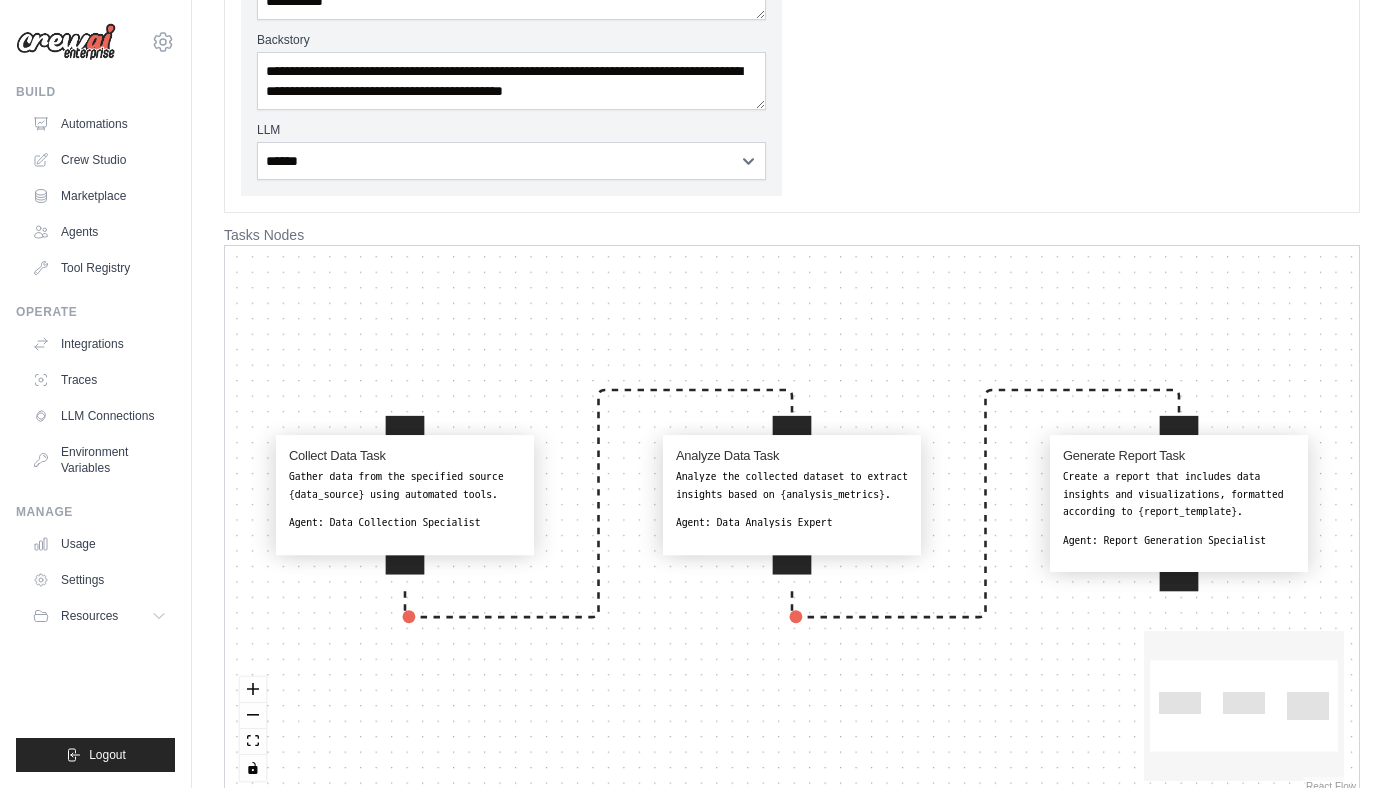 scroll, scrollTop: 783, scrollLeft: 0, axis: vertical 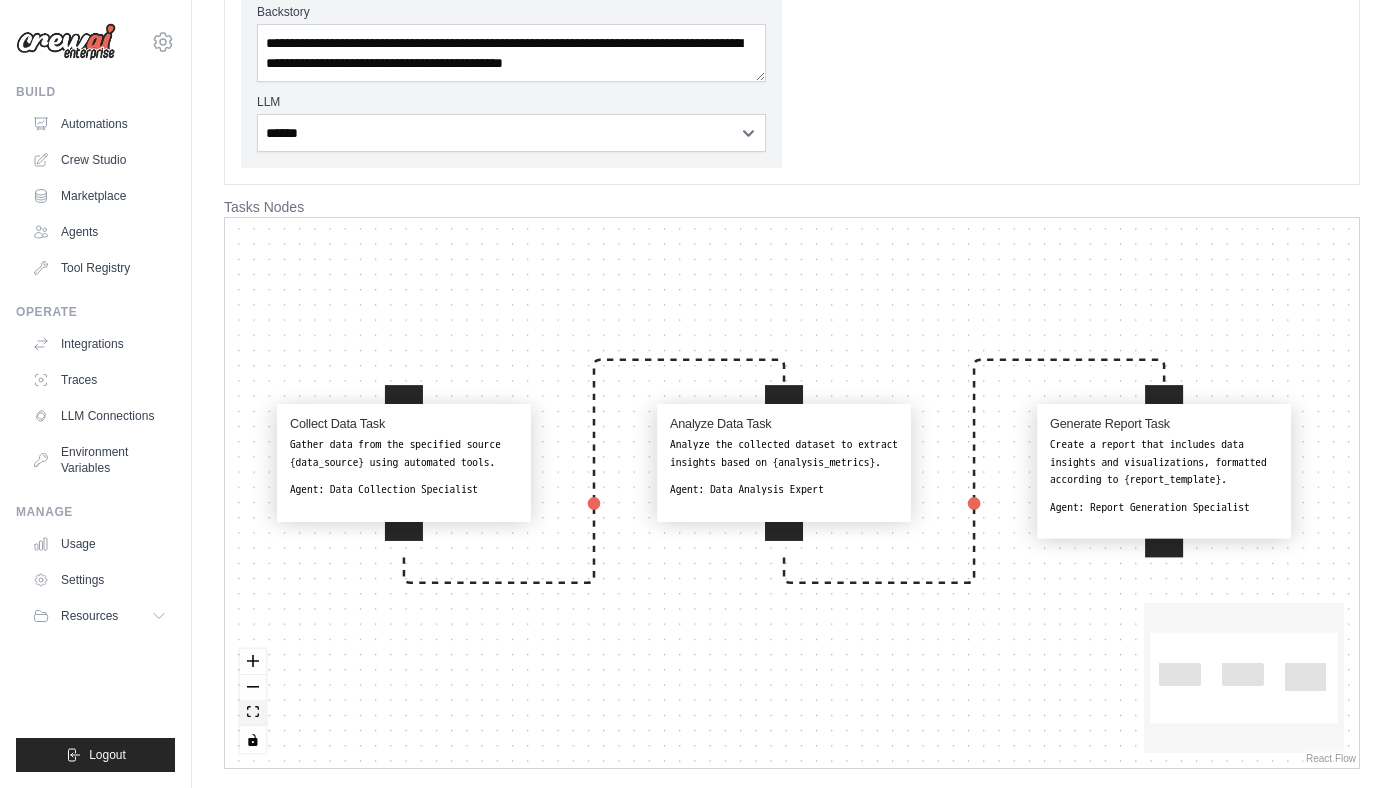 click 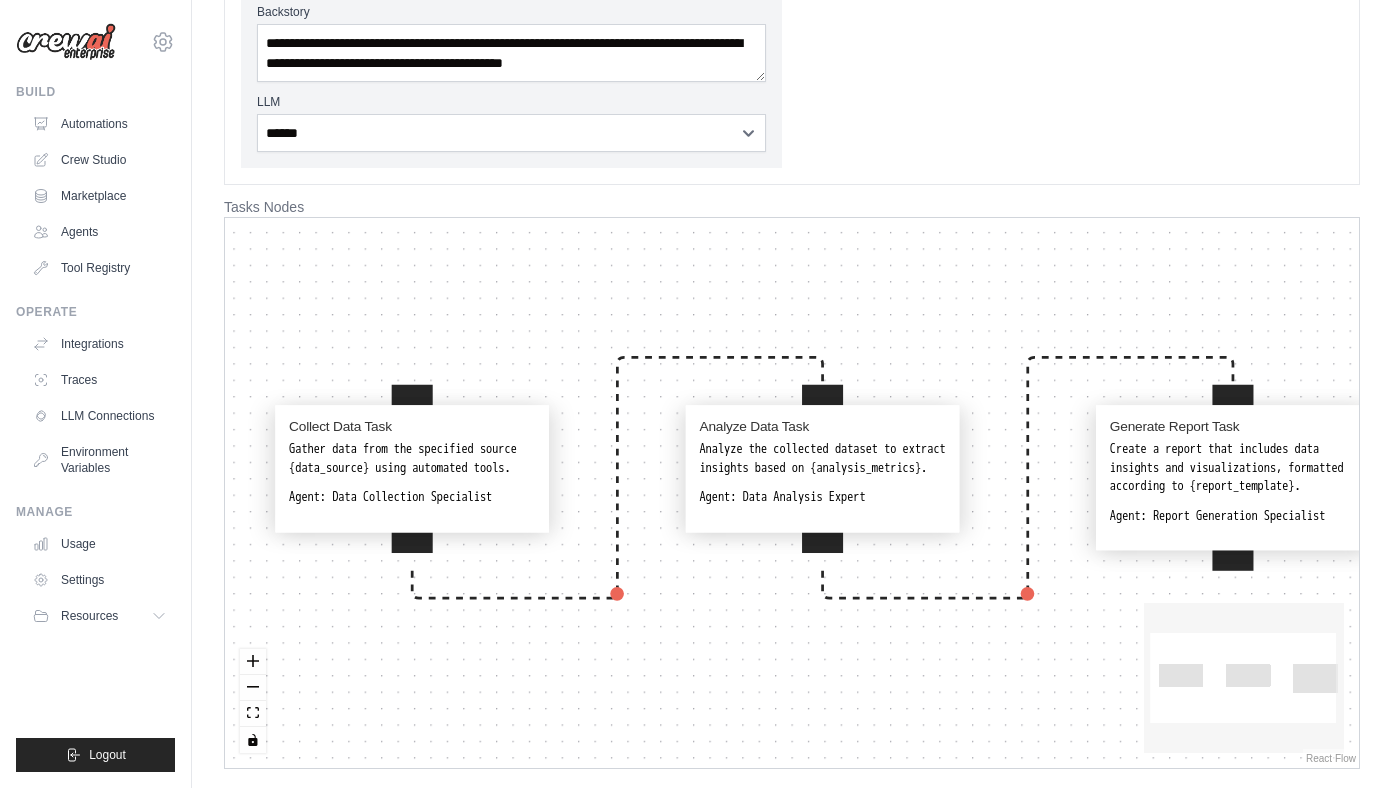 click on "**********" at bounding box center (792, 3) 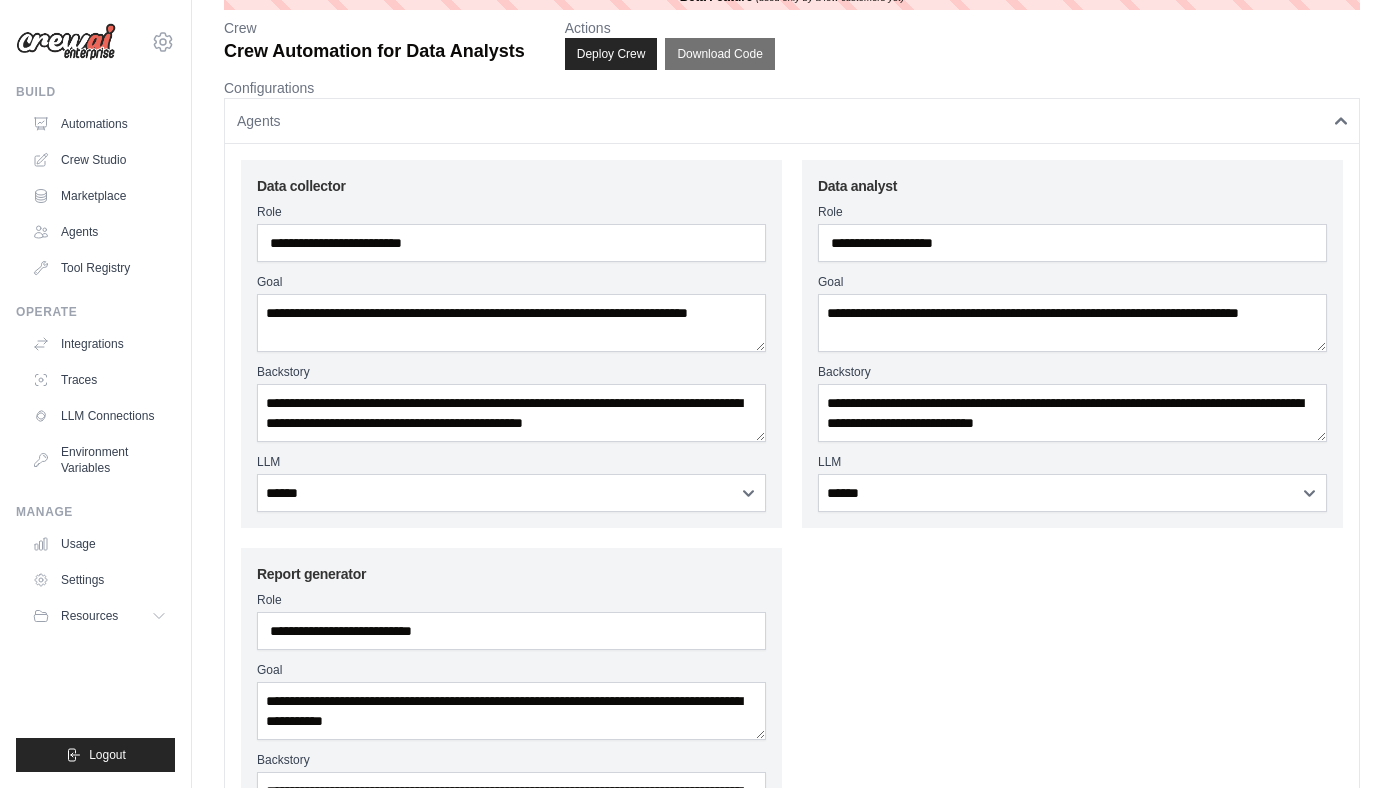scroll, scrollTop: 0, scrollLeft: 0, axis: both 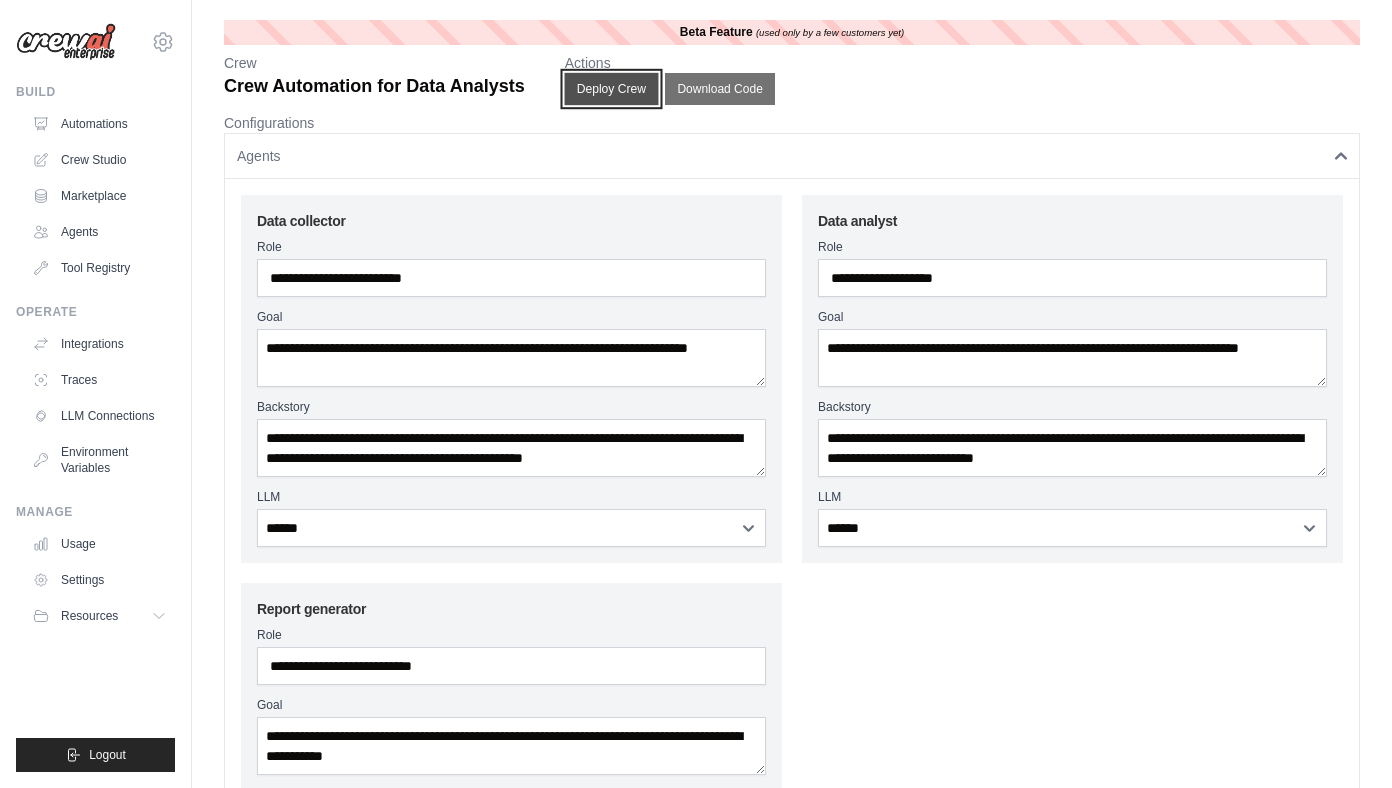 click on "Deploy Crew" at bounding box center [611, 89] 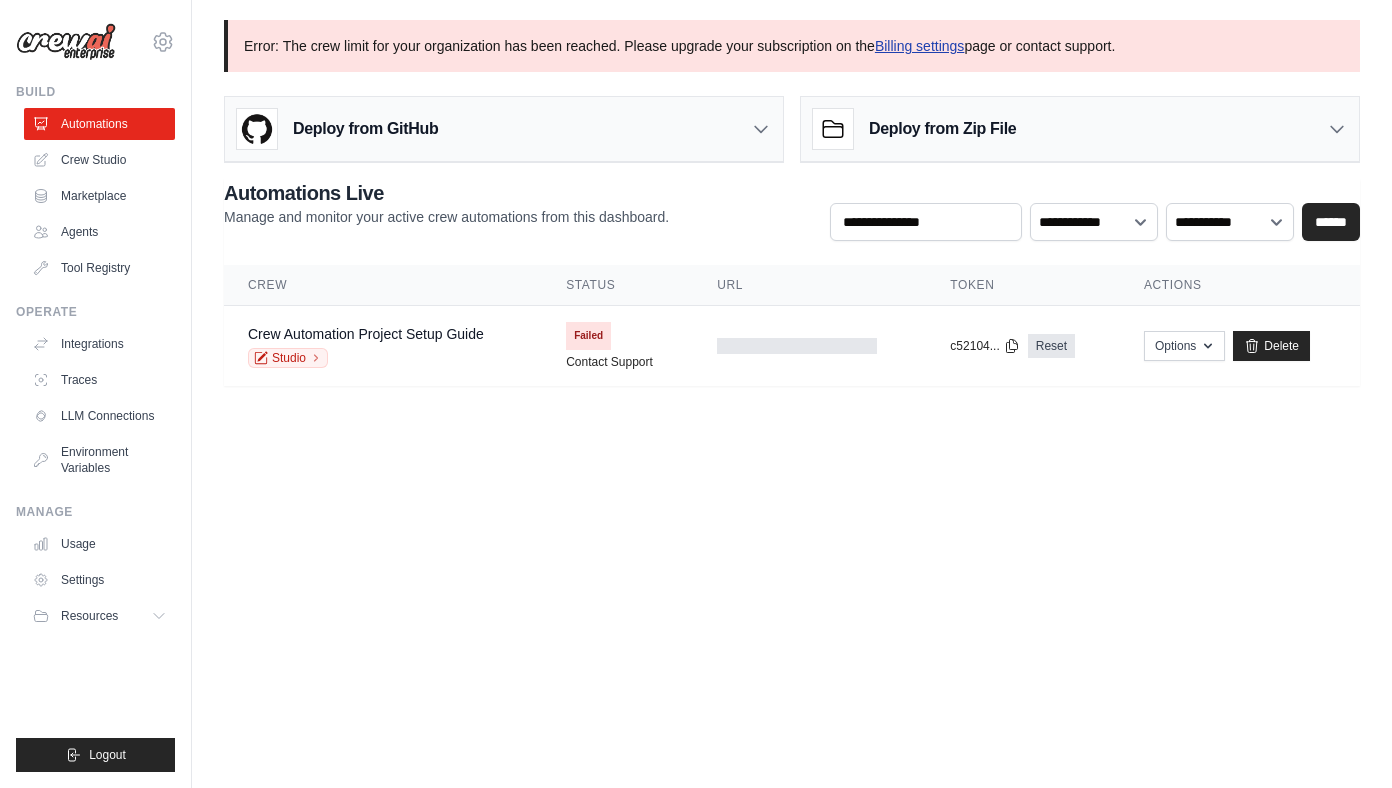 click on "Billing settings" at bounding box center [920, 46] 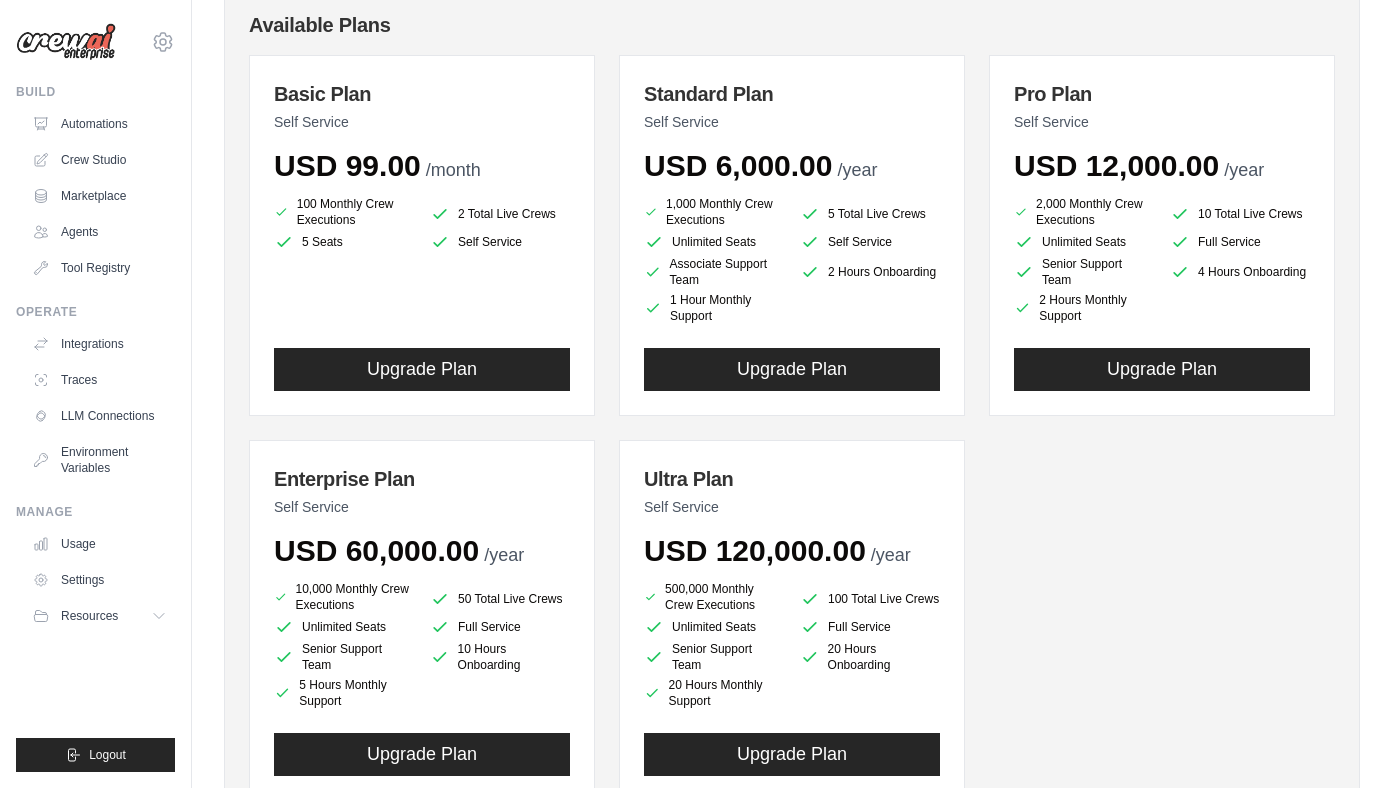scroll, scrollTop: 358, scrollLeft: 0, axis: vertical 